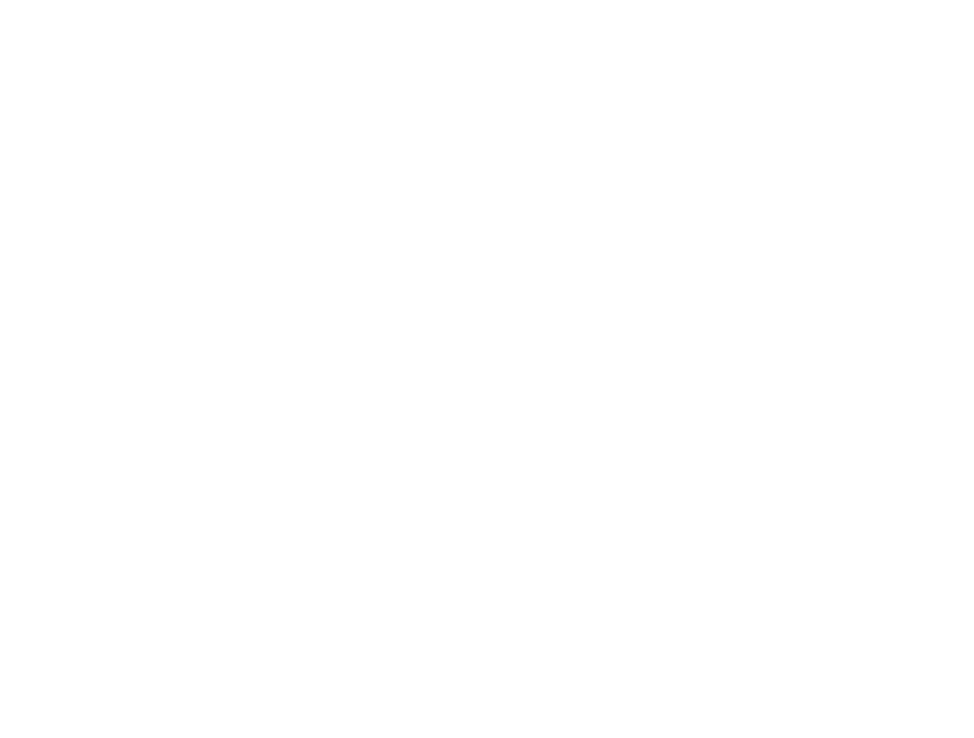scroll, scrollTop: 0, scrollLeft: 0, axis: both 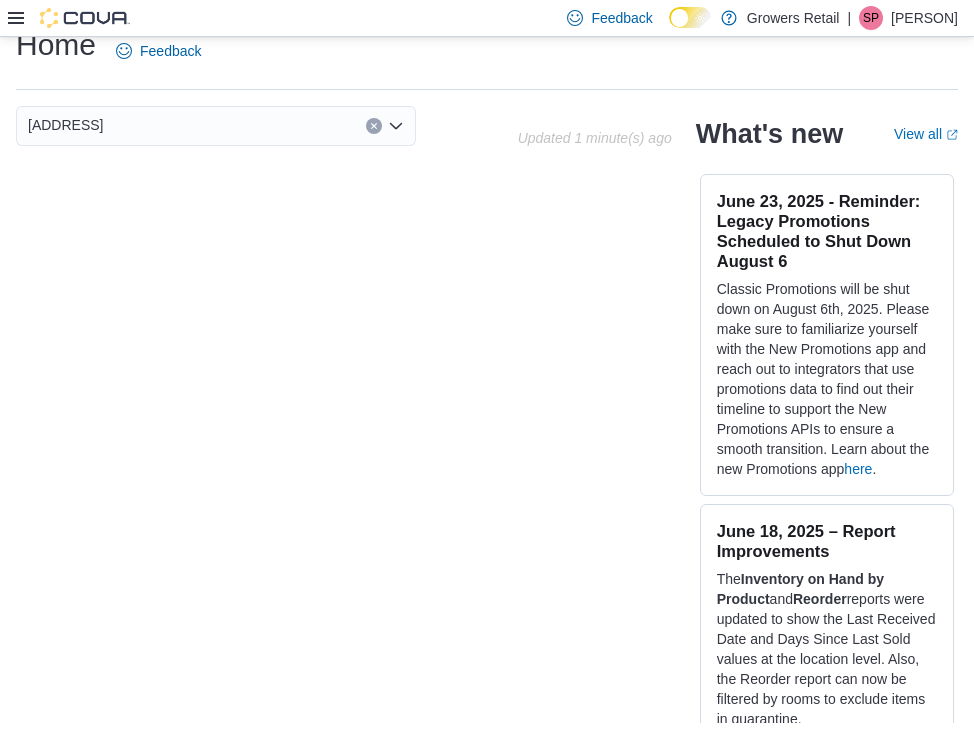 click on "[ADDRESS]" at bounding box center [65, 125] 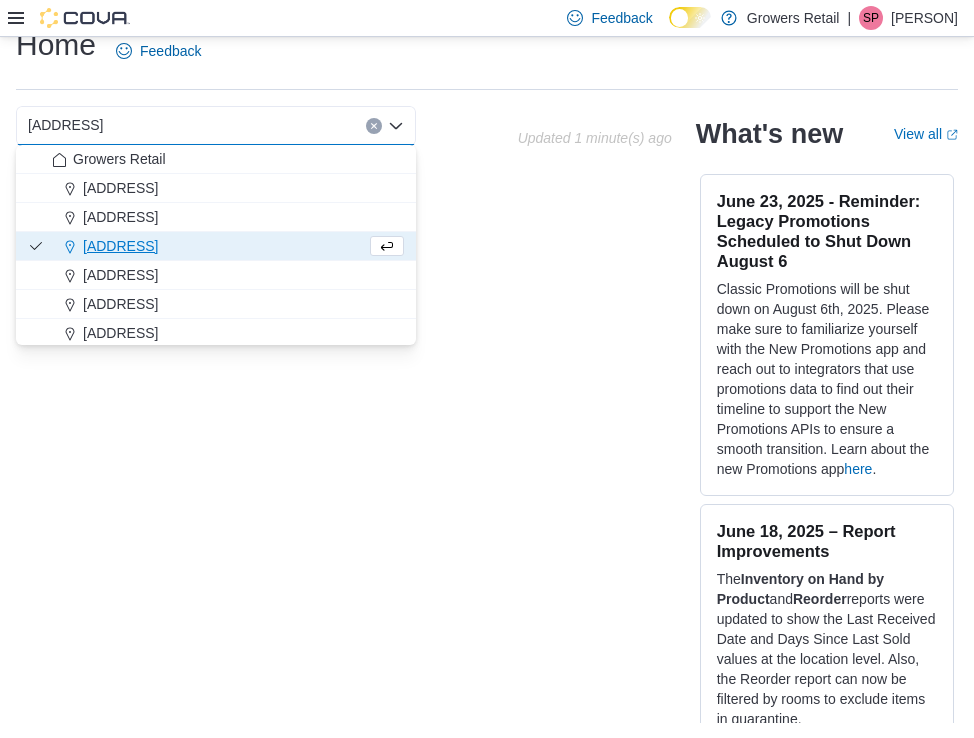 click on "[ADDRESS]" at bounding box center [120, 246] 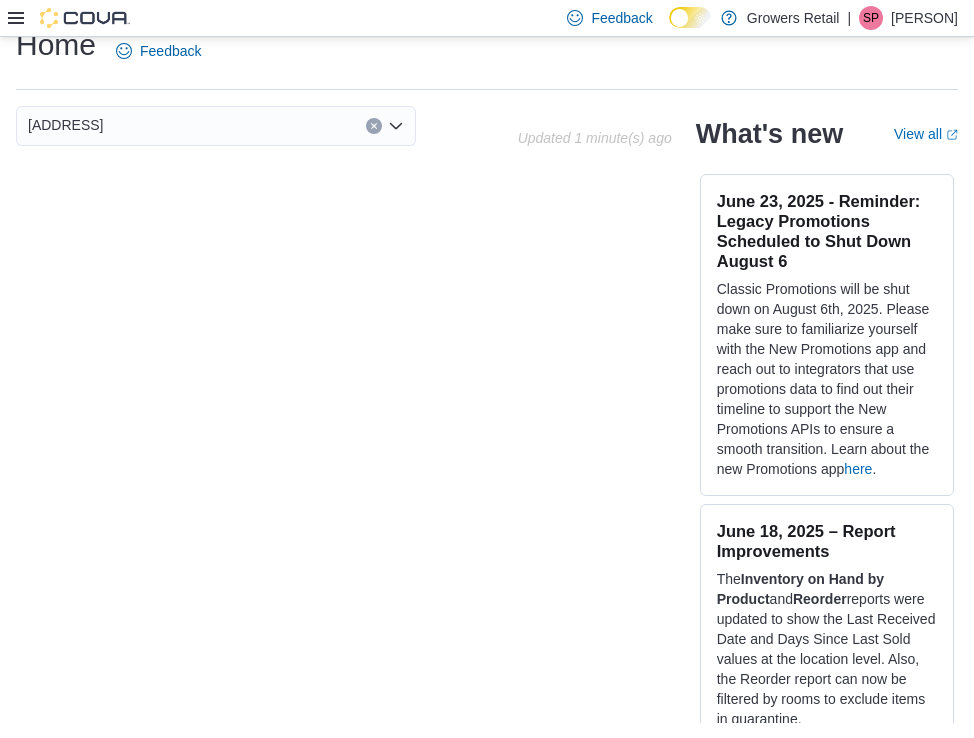 click 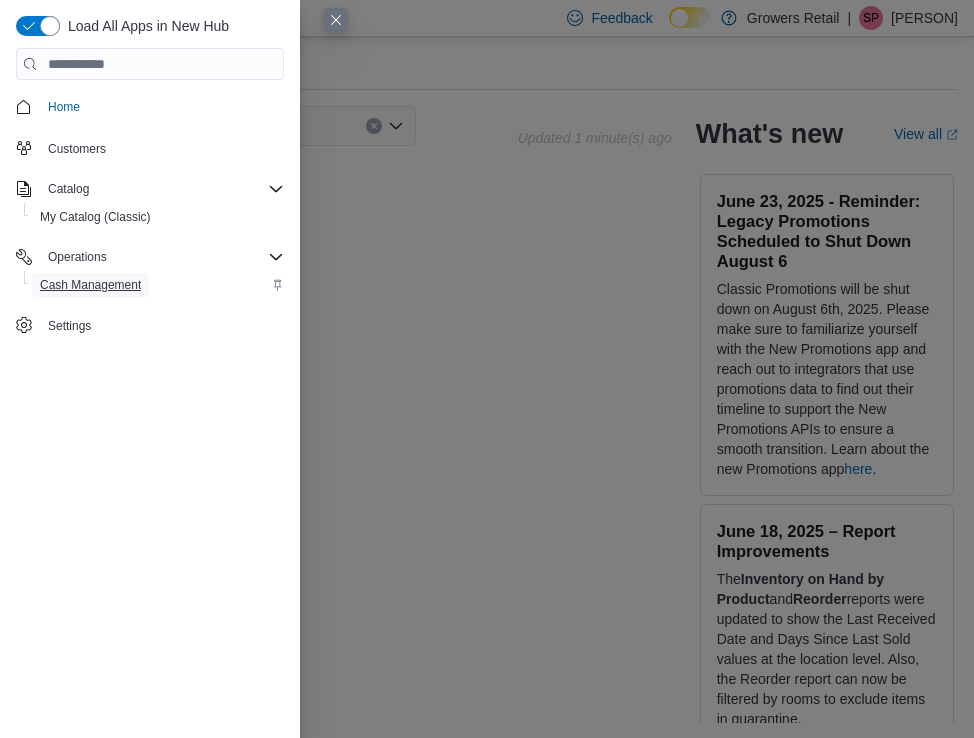 click on "Cash Management" at bounding box center (90, 285) 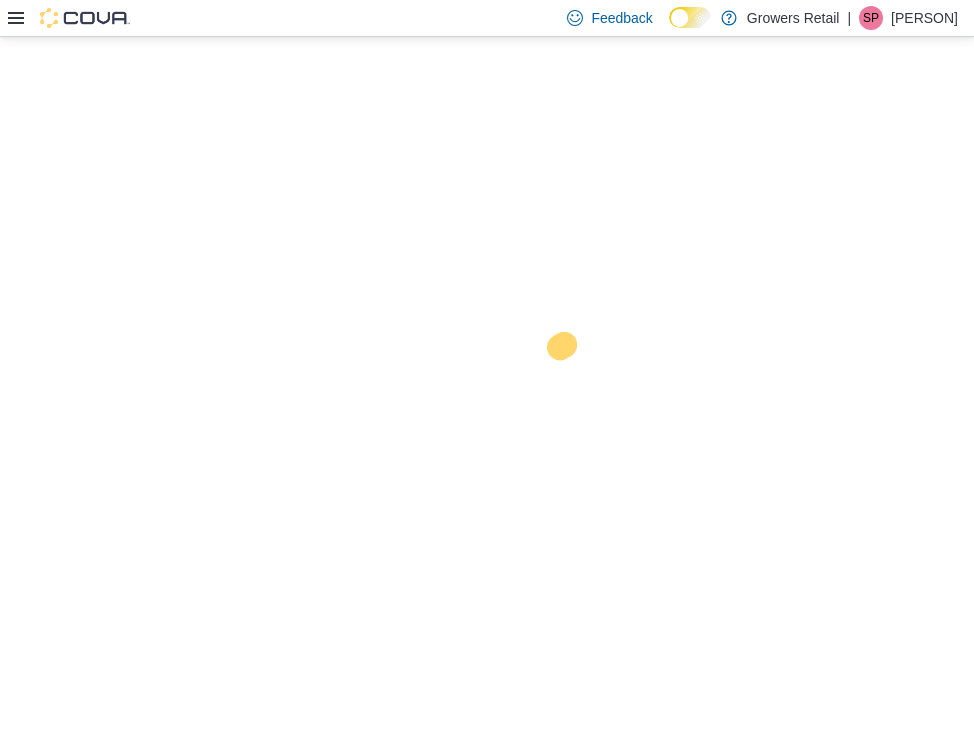 scroll, scrollTop: 0, scrollLeft: 0, axis: both 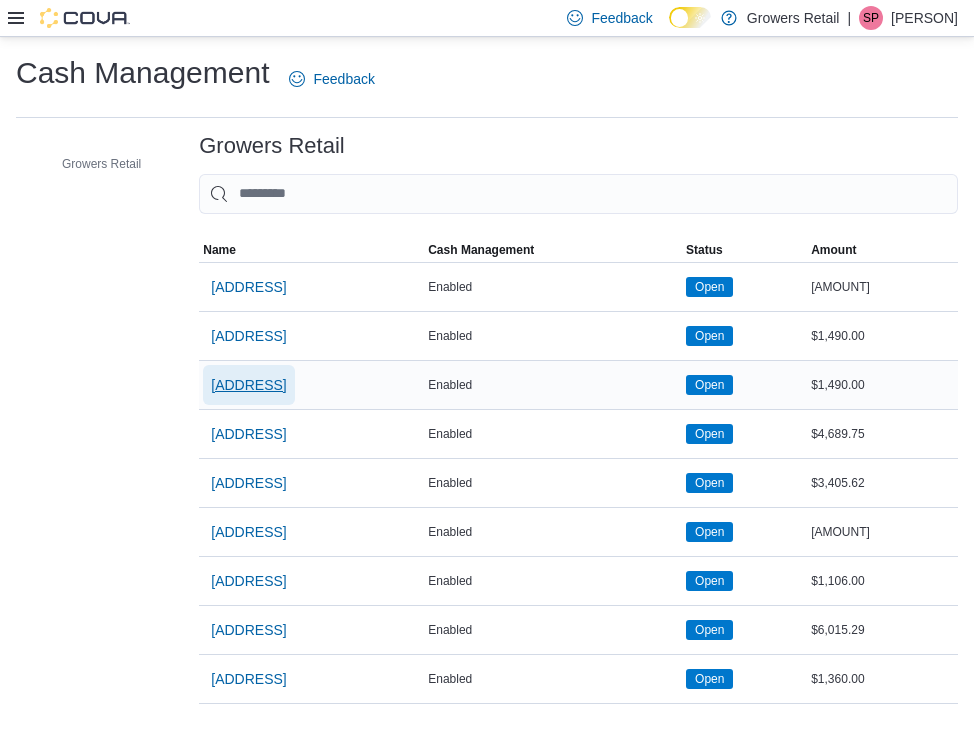 click on "[ADDRESS]" at bounding box center (248, 385) 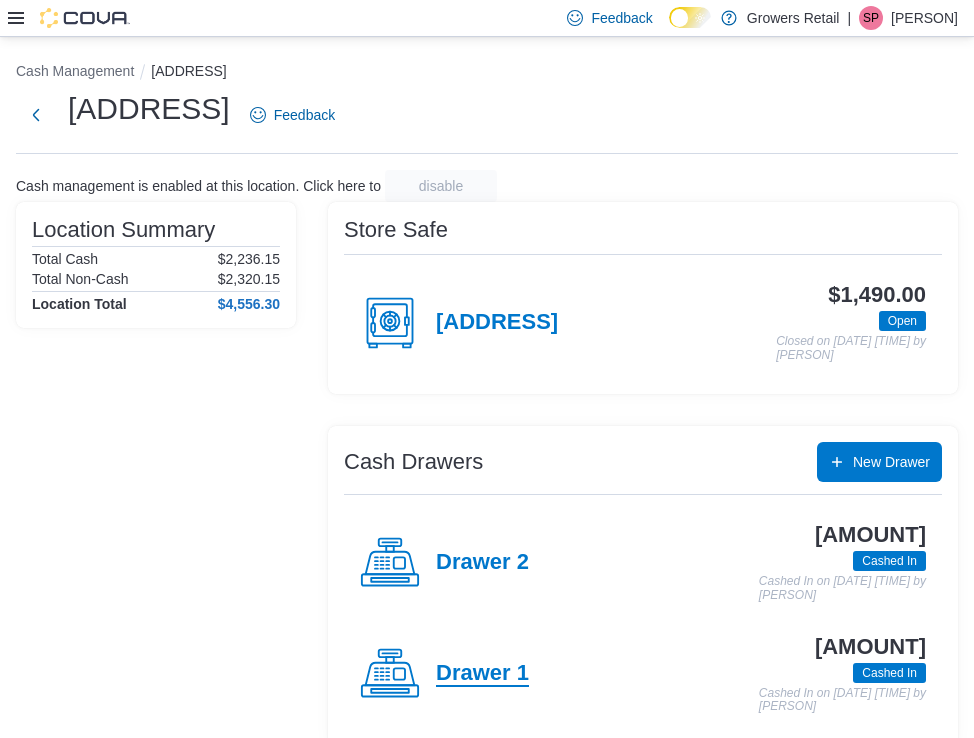 click on "Drawer 1" at bounding box center (482, 674) 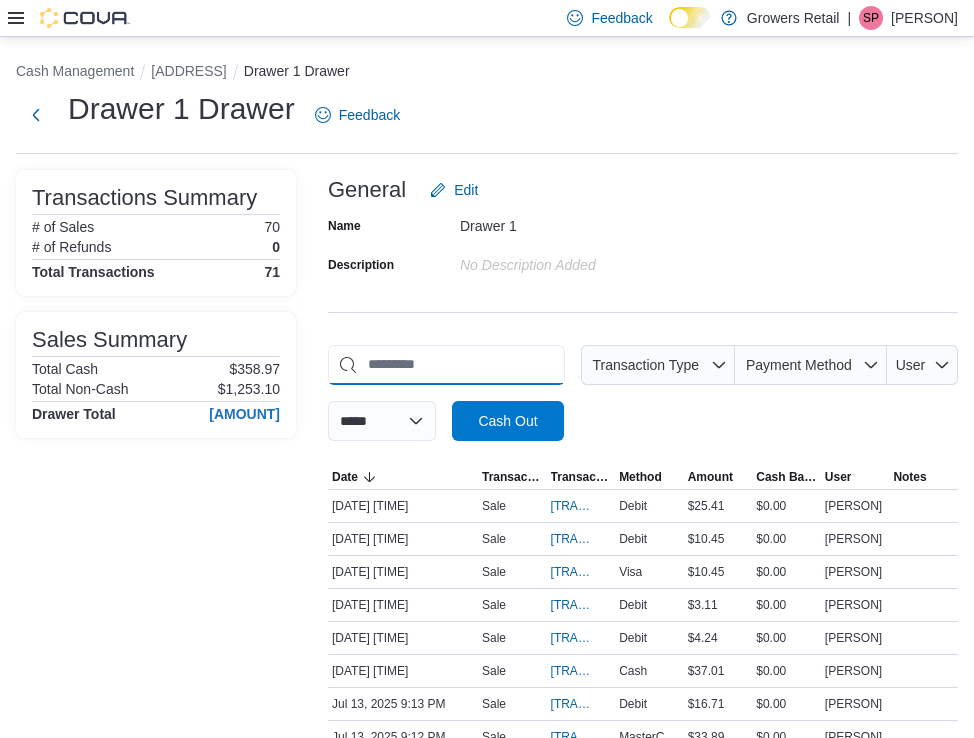 click at bounding box center (446, 365) 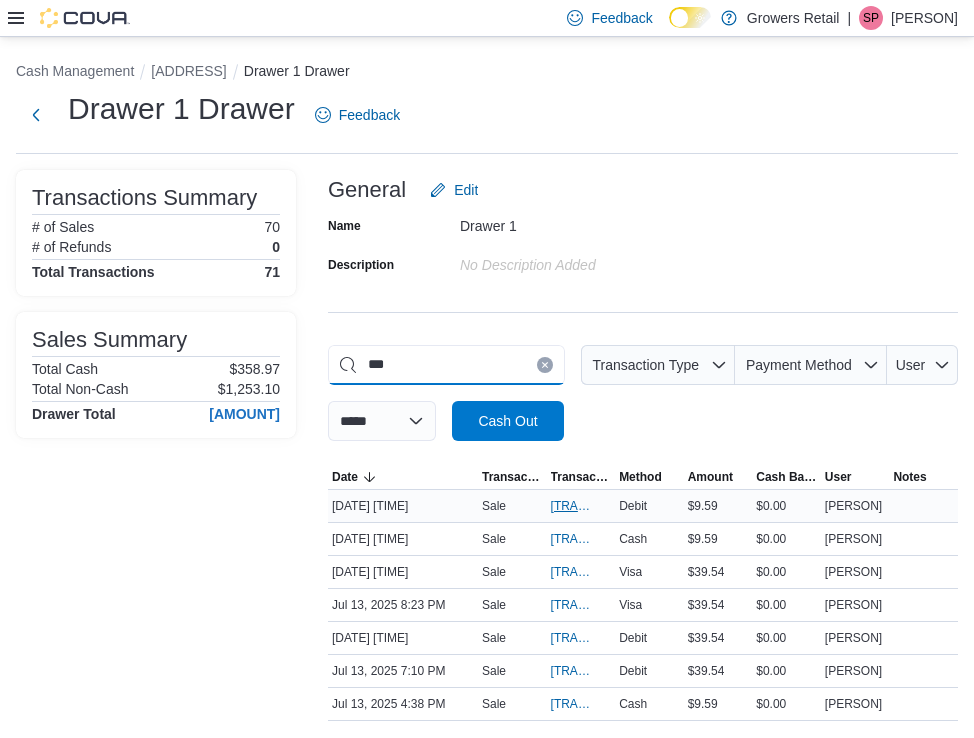 type on "***" 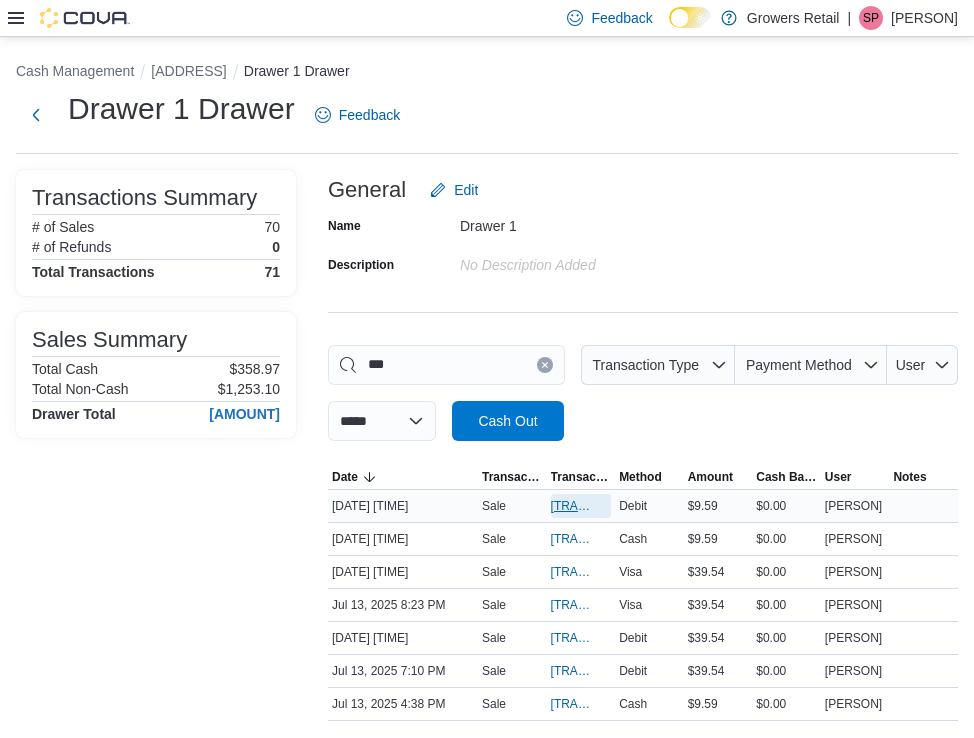 click on "[TRANSACTION_ID]" at bounding box center [571, 506] 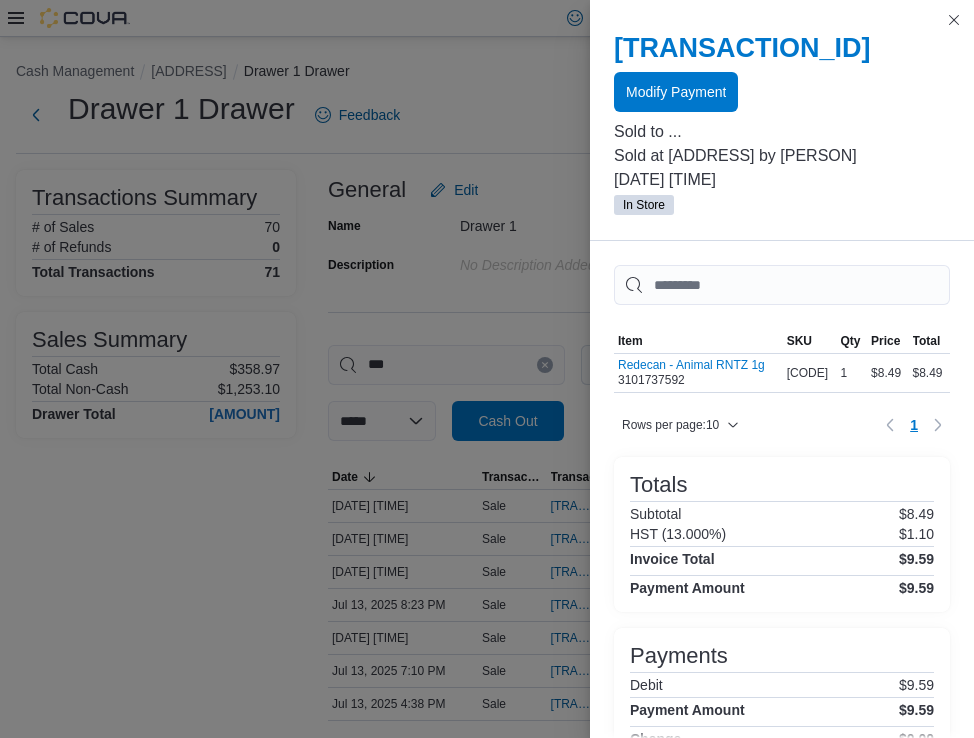 click at bounding box center [782, 116] 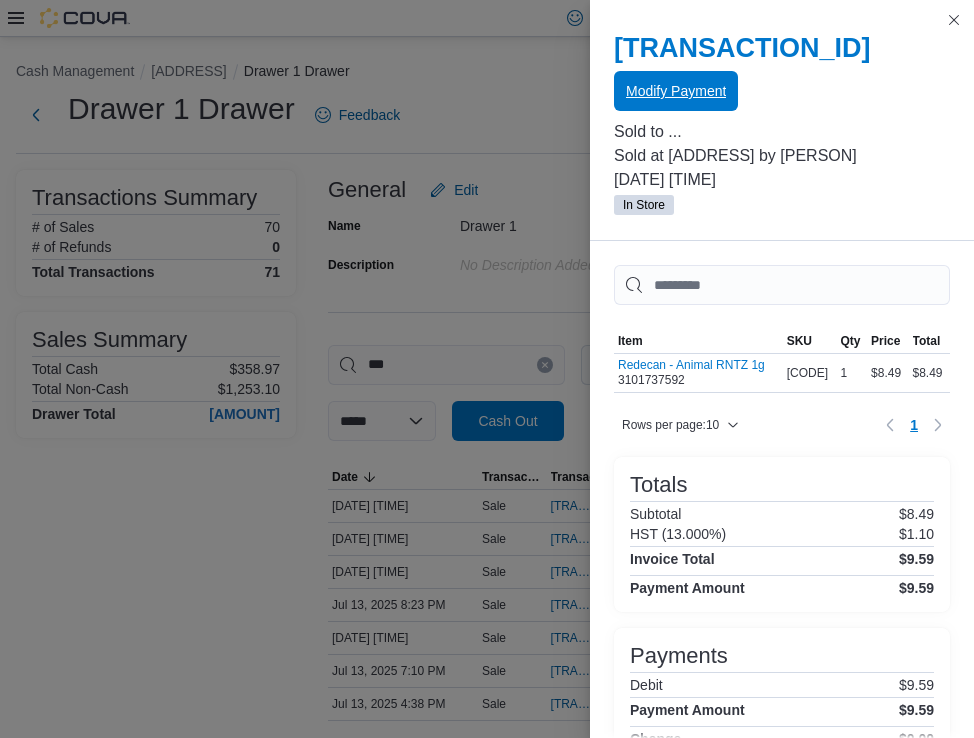 click on "Modify Payment" at bounding box center [676, 91] 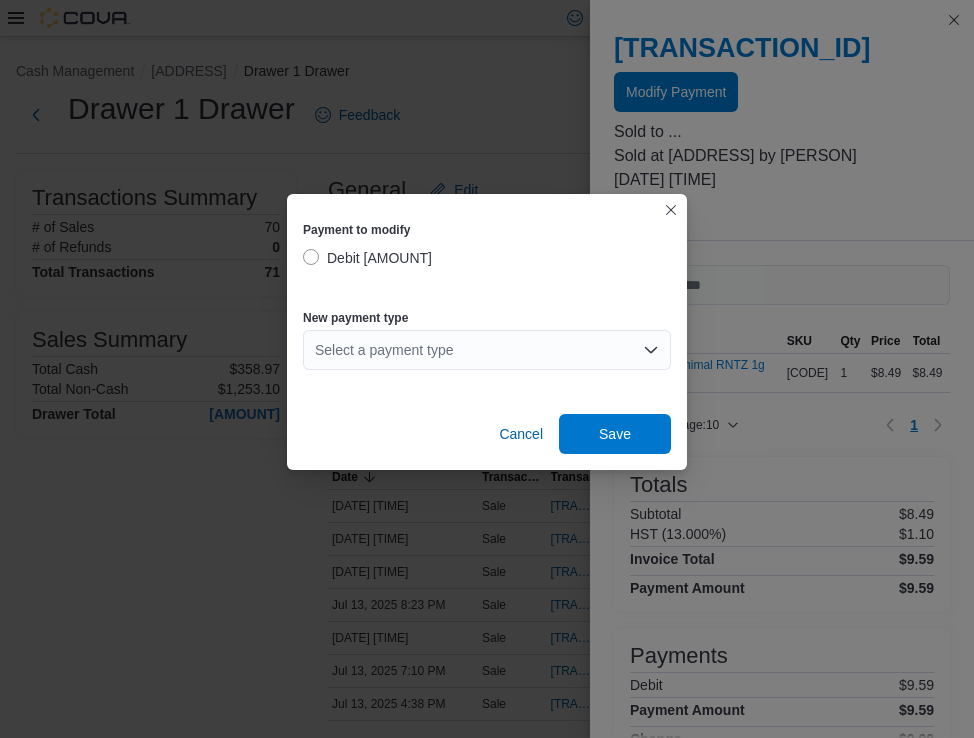 click on "Select a payment type" at bounding box center (487, 350) 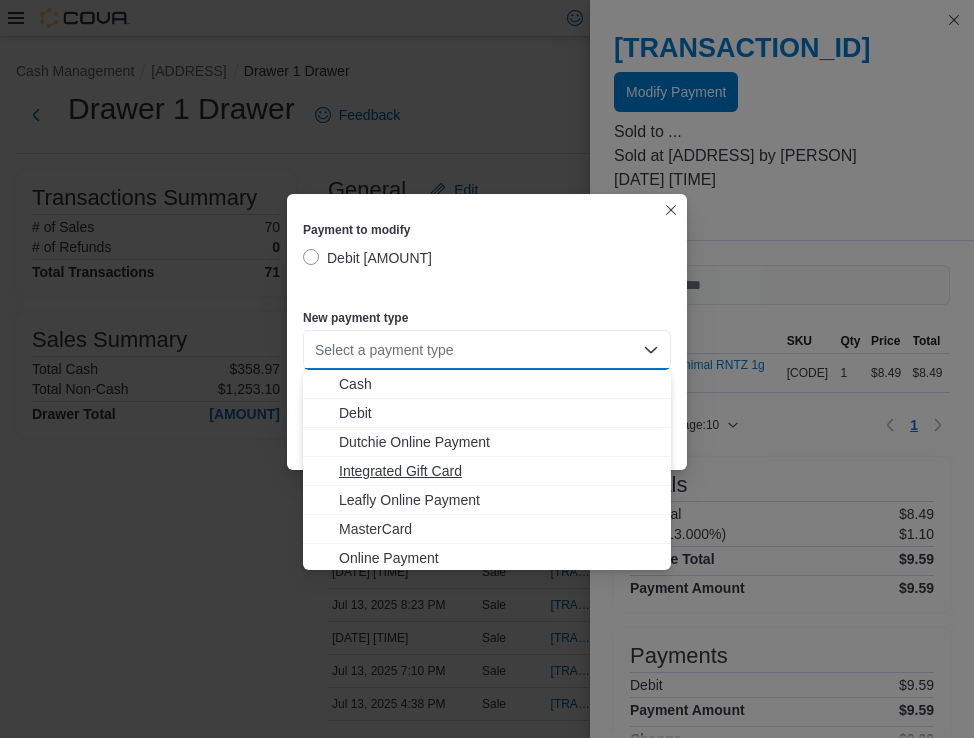 scroll, scrollTop: 32, scrollLeft: 0, axis: vertical 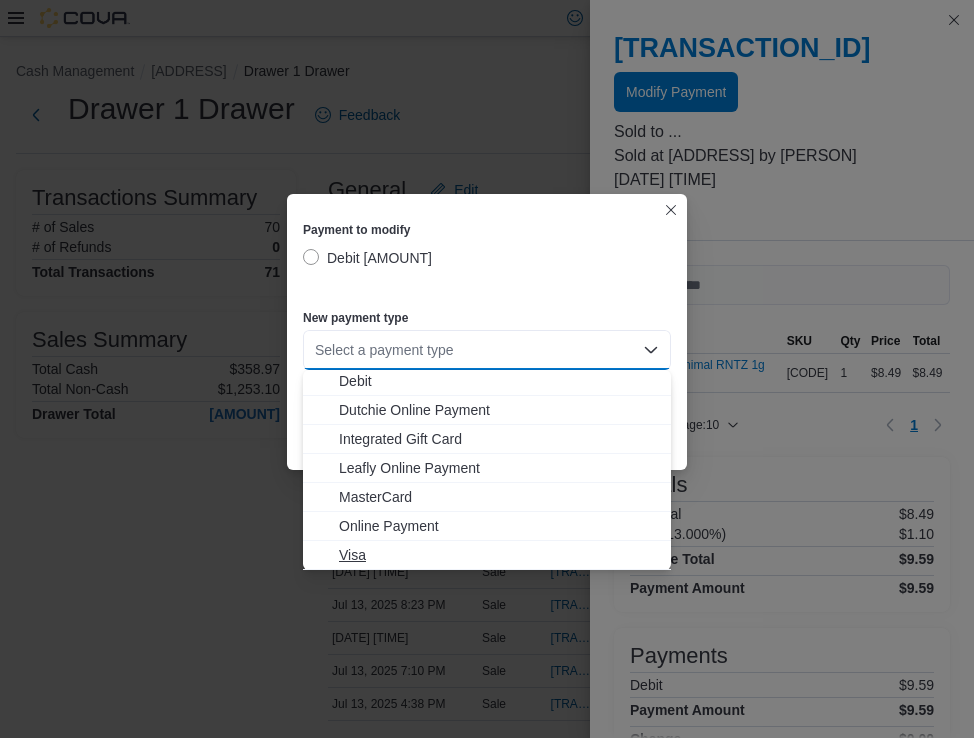 click on "Visa" at bounding box center (499, 555) 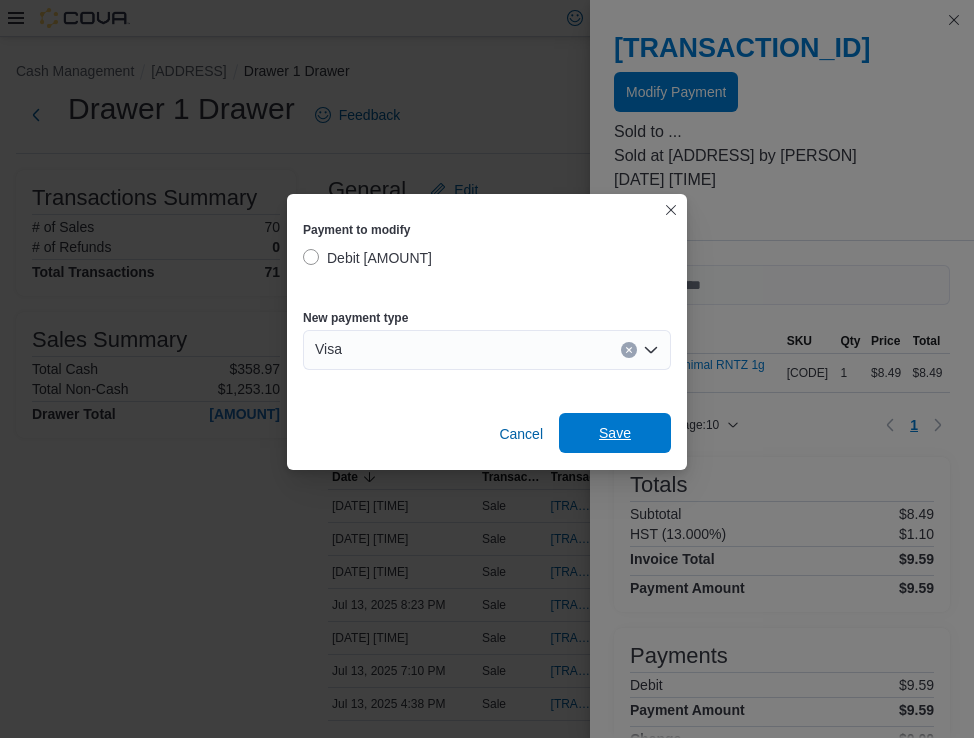 click on "Save" at bounding box center (615, 433) 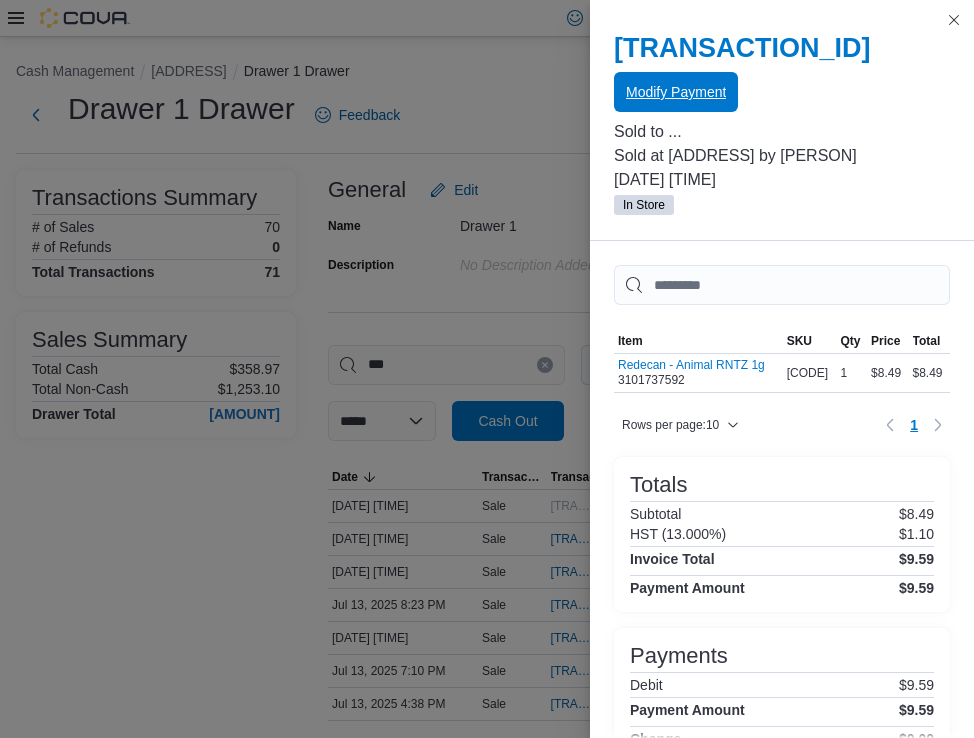 scroll, scrollTop: 0, scrollLeft: 0, axis: both 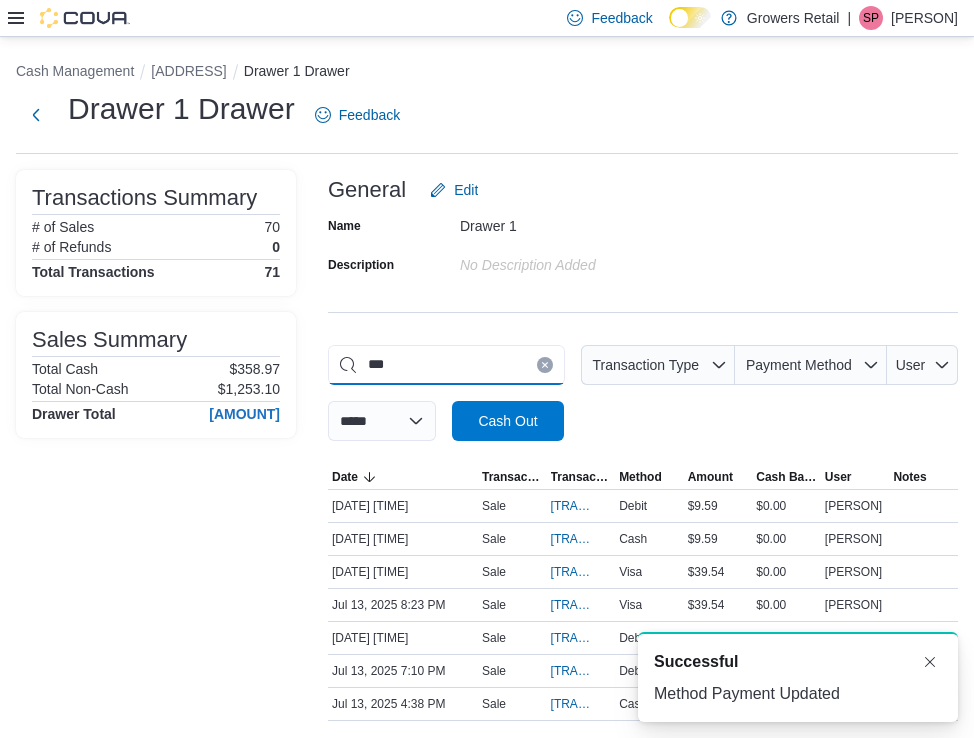 click on "***" at bounding box center (446, 365) 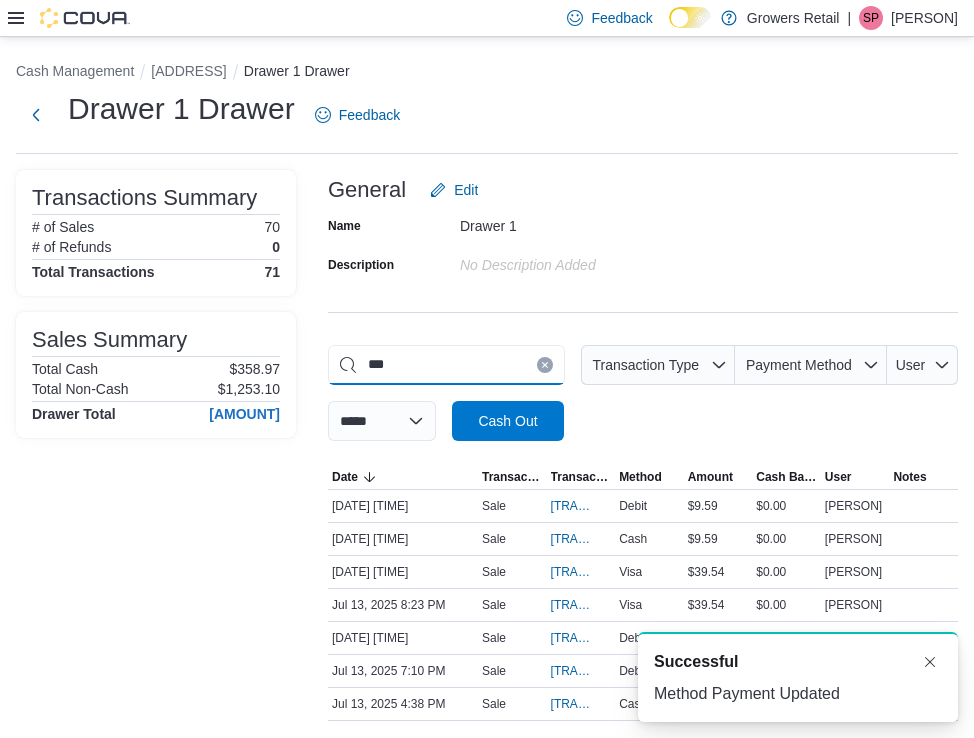 click on "***" at bounding box center [446, 365] 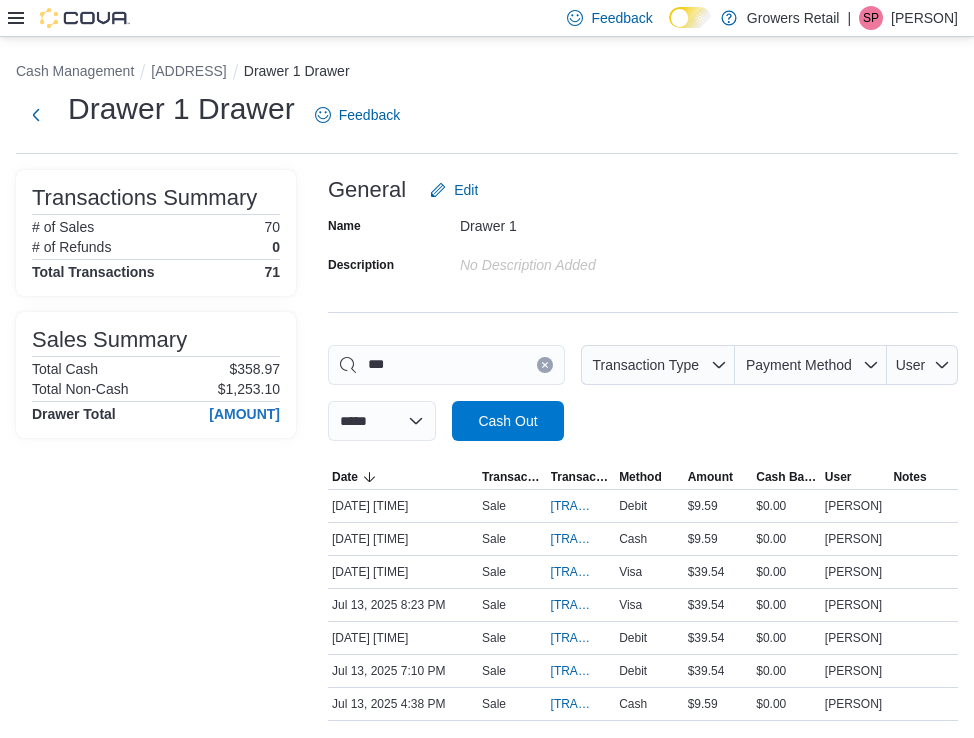 click 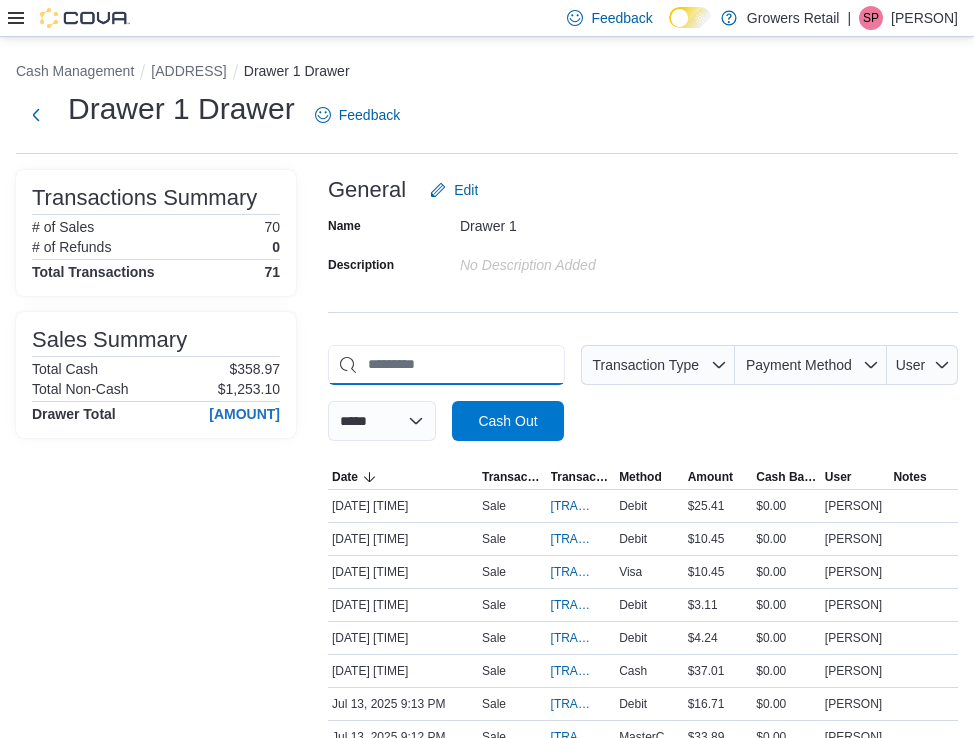 click at bounding box center (446, 365) 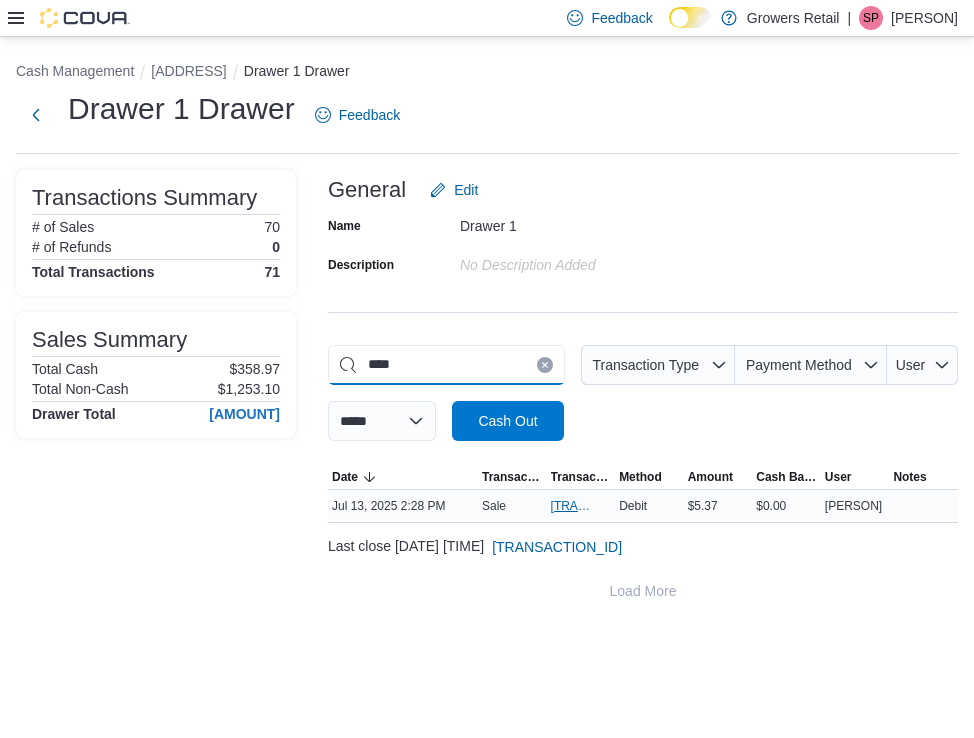 type on "****" 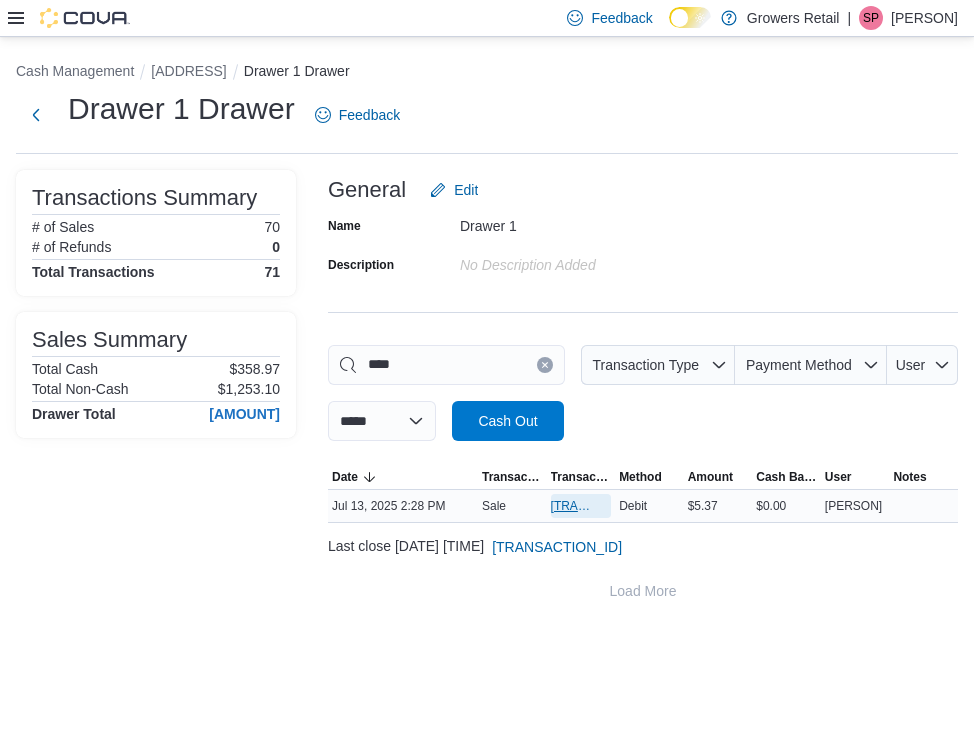click on "[TRANSACTION_ID]" at bounding box center (571, 506) 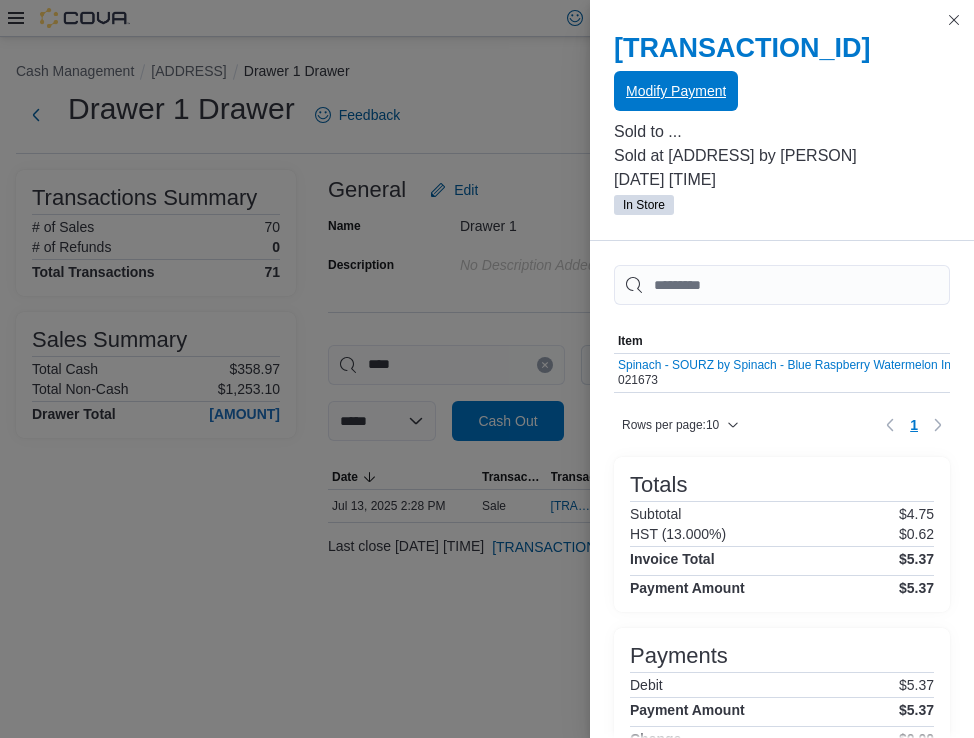click on "Modify Payment" at bounding box center [676, 91] 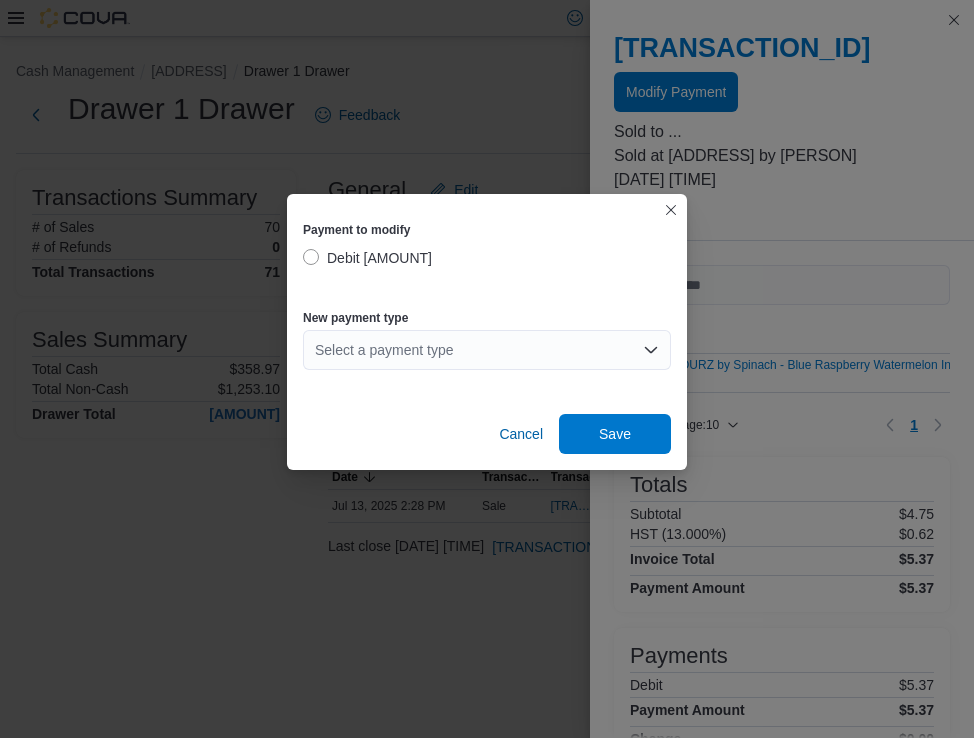 click on "Select a payment type" at bounding box center (487, 350) 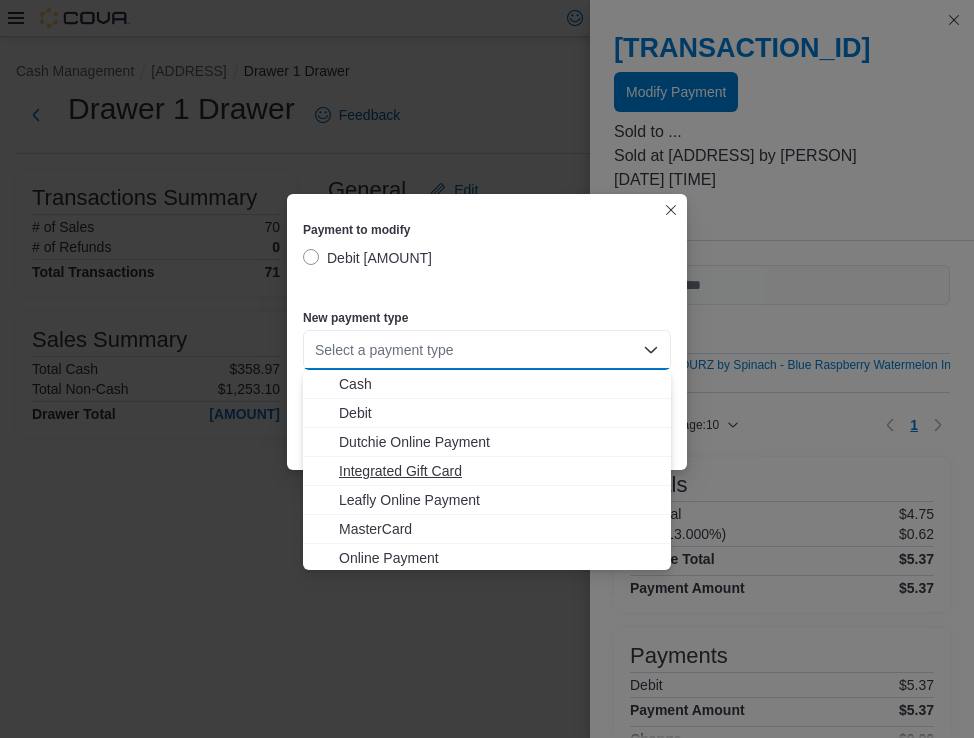 scroll, scrollTop: 32, scrollLeft: 0, axis: vertical 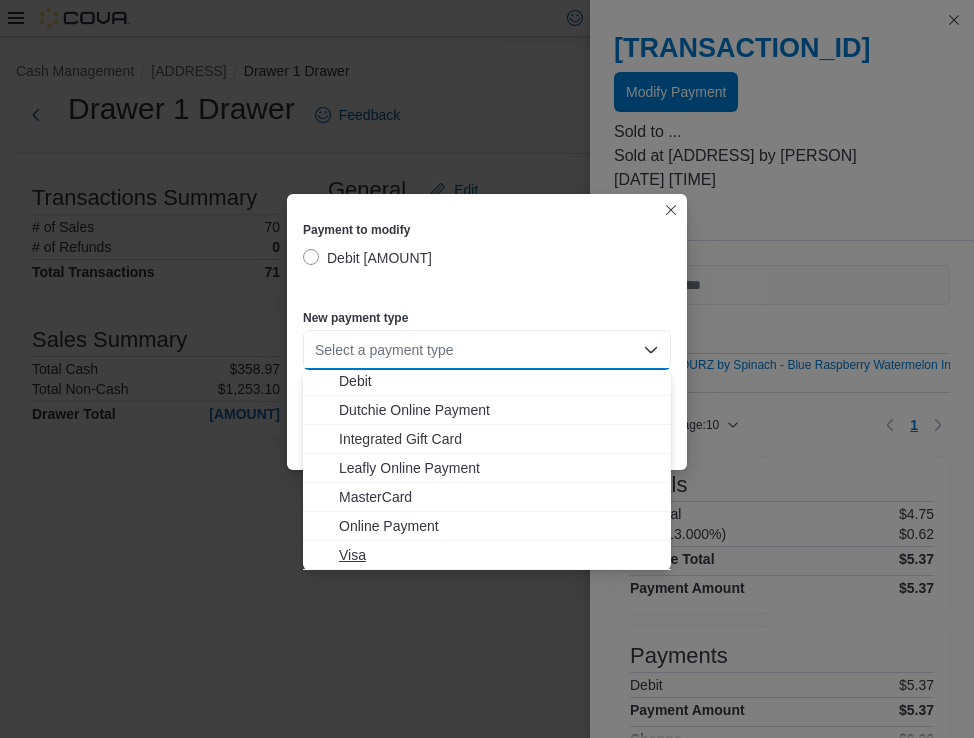 click on "Visa" at bounding box center [499, 555] 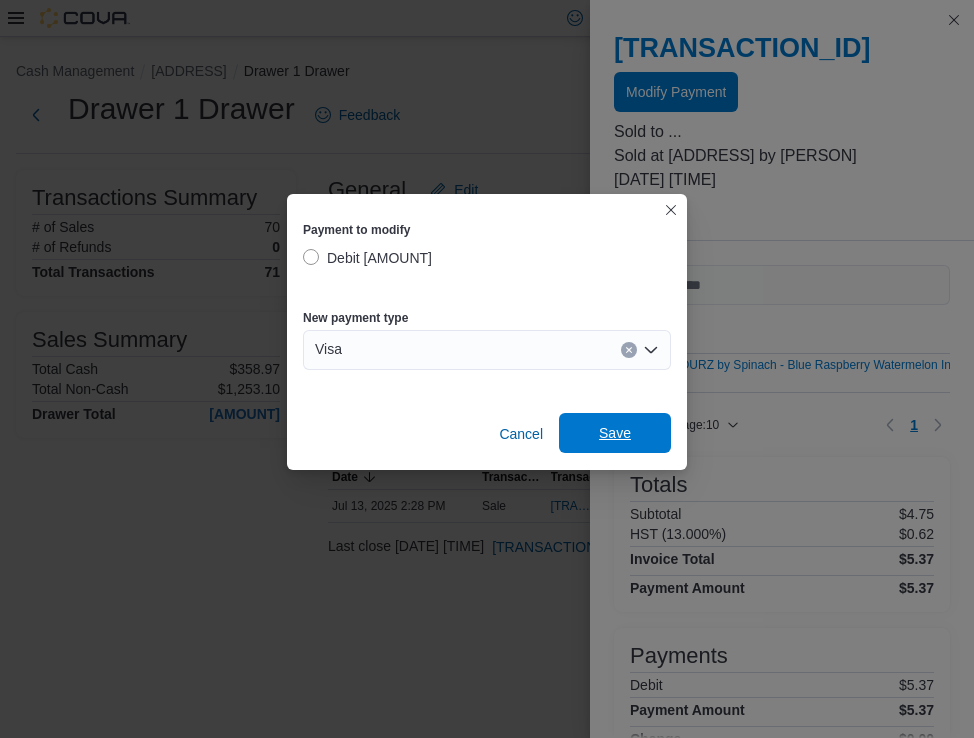 click on "Save" at bounding box center [615, 433] 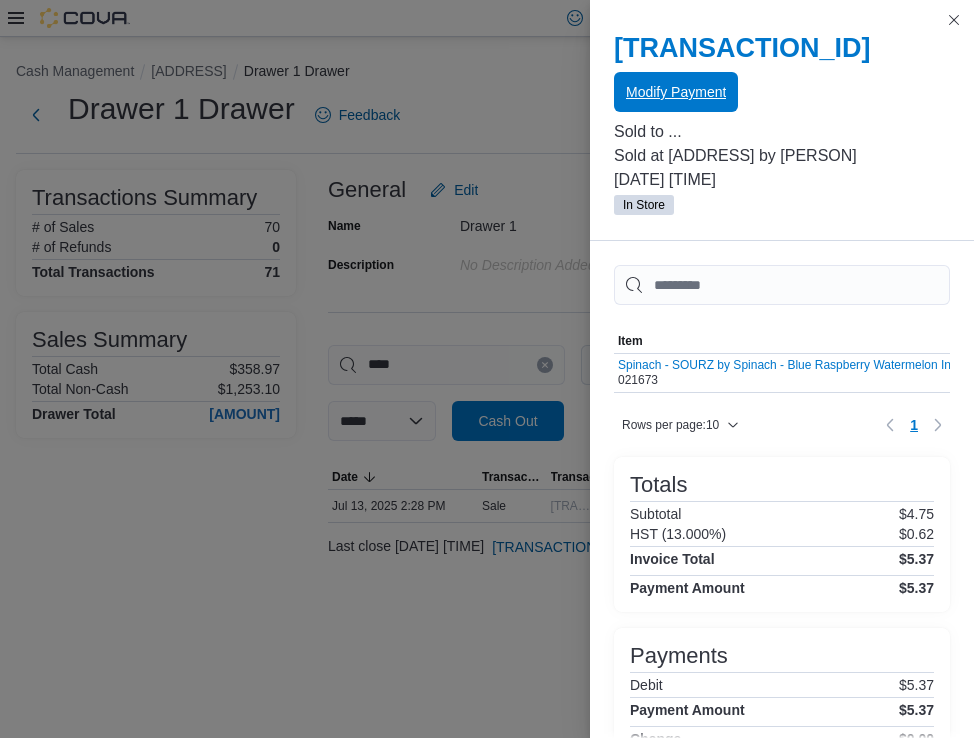 scroll, scrollTop: 0, scrollLeft: 0, axis: both 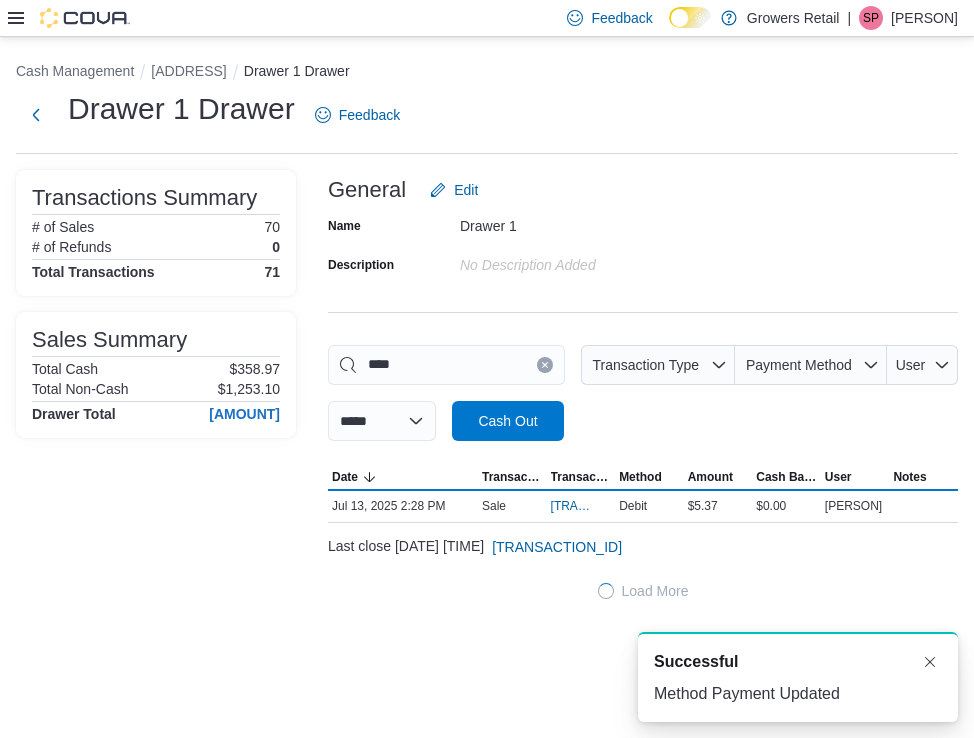 click 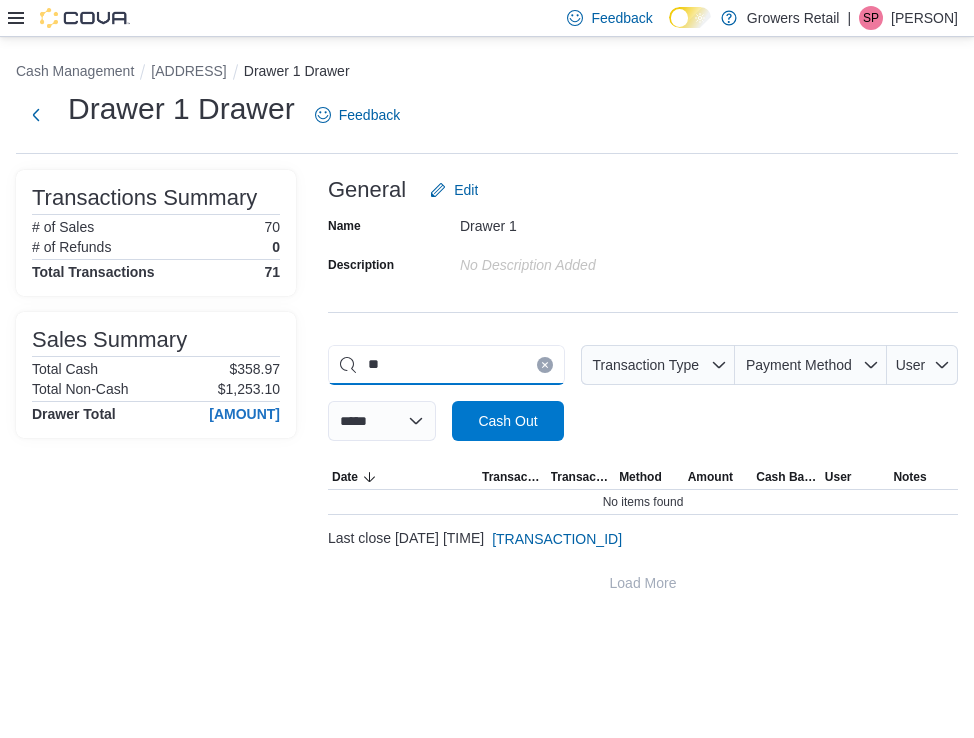 type on "*" 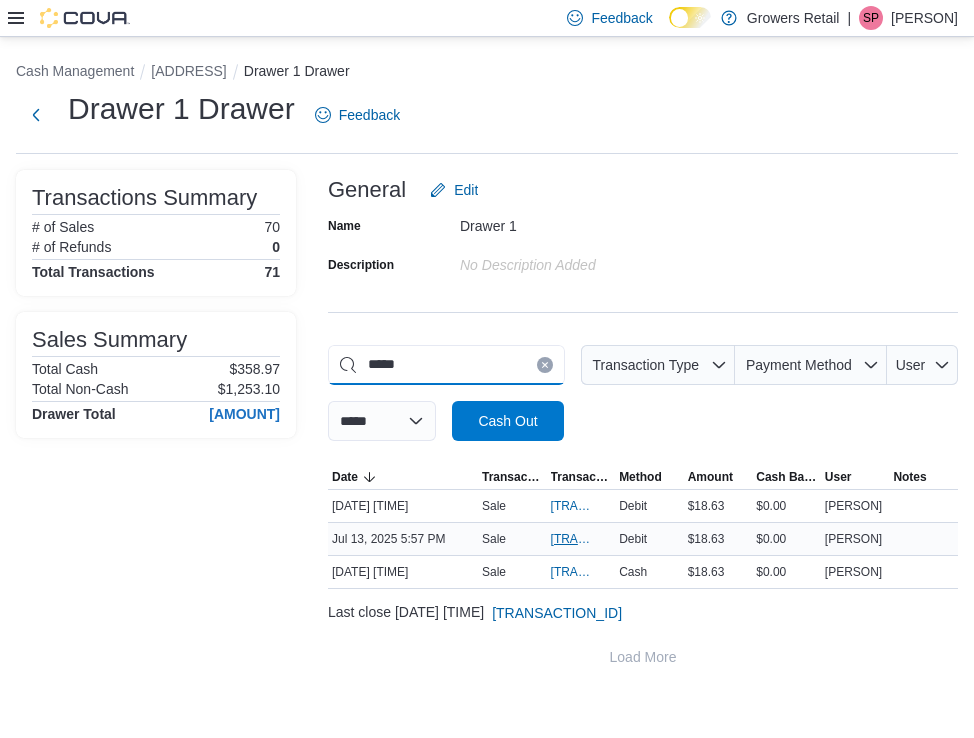 type on "*****" 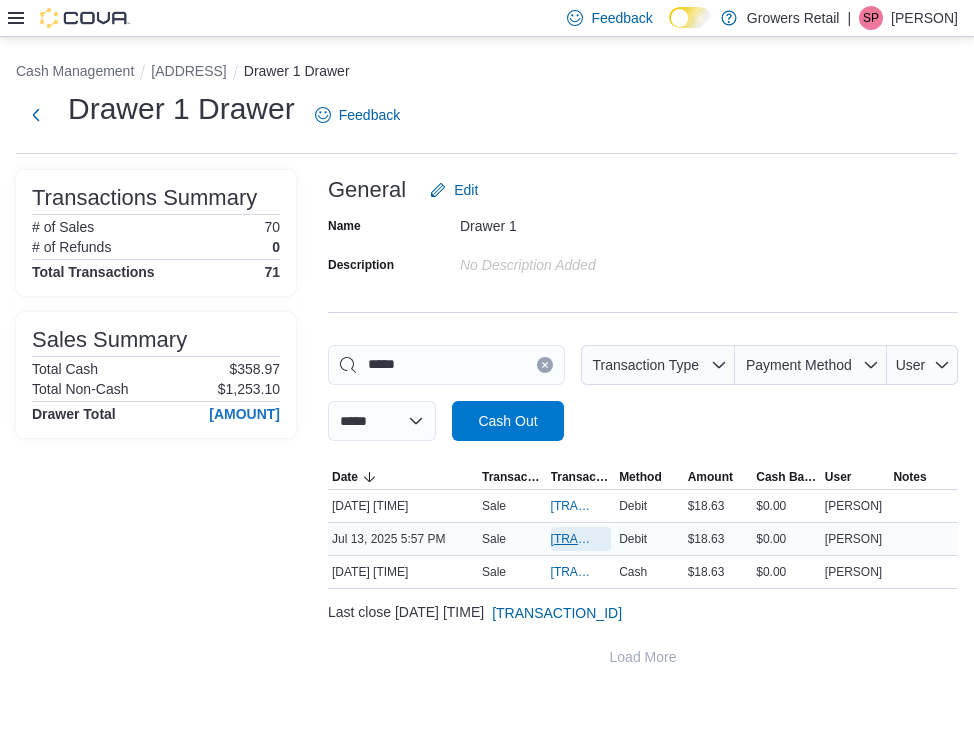 click on "[TRANSACTION_ID]" at bounding box center (571, 539) 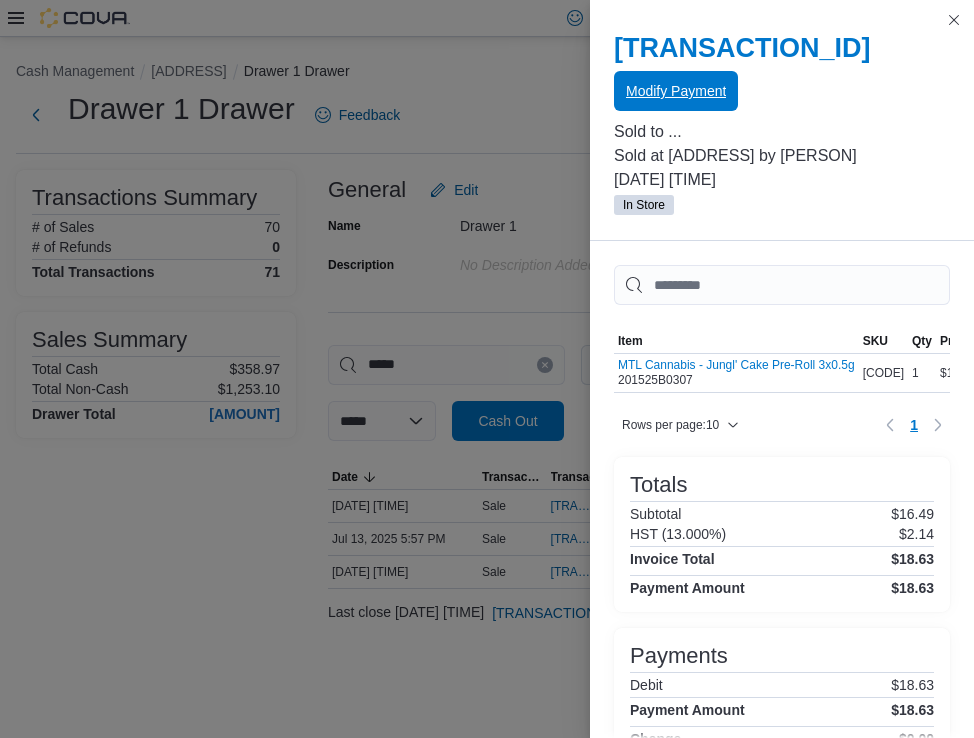 click on "Modify Payment" at bounding box center (676, 91) 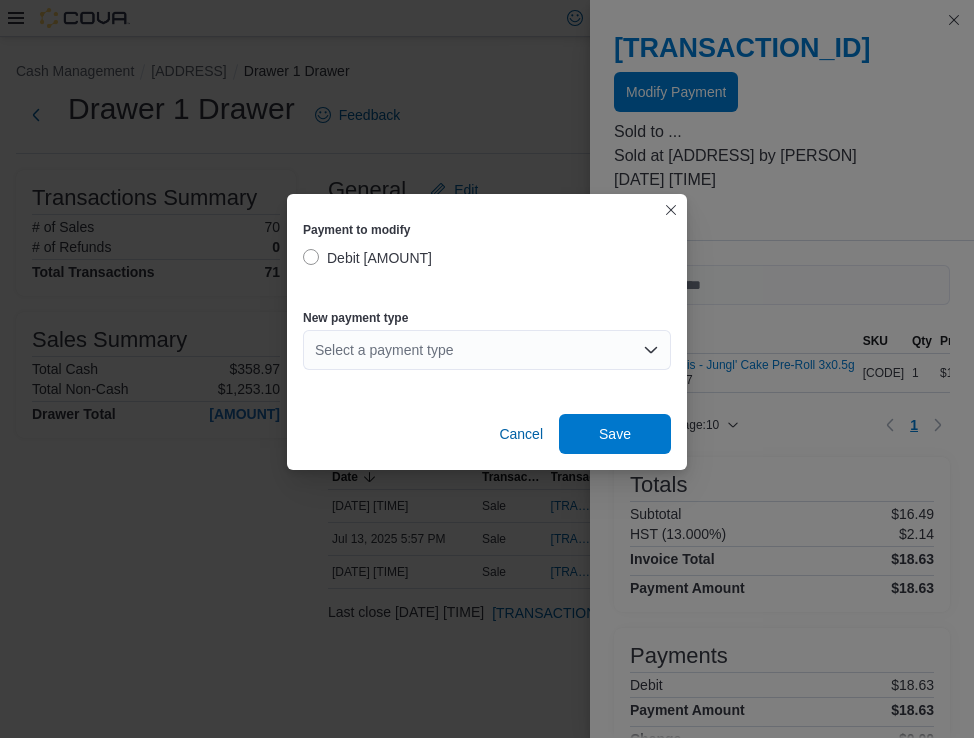 click on "Select a payment type" at bounding box center [487, 350] 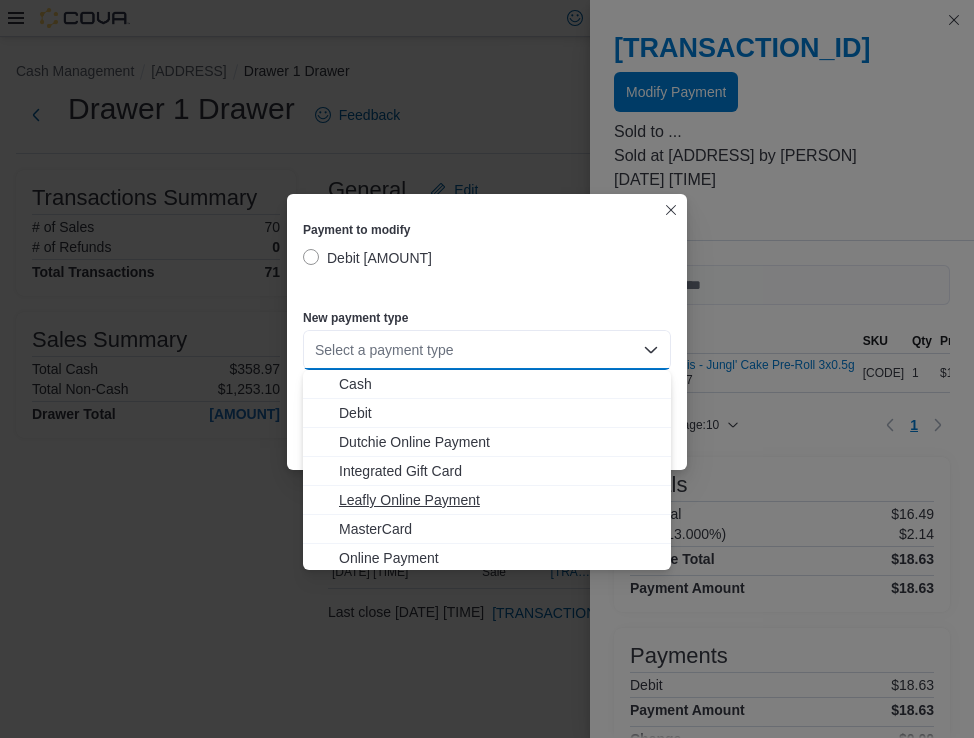 scroll, scrollTop: 16, scrollLeft: 0, axis: vertical 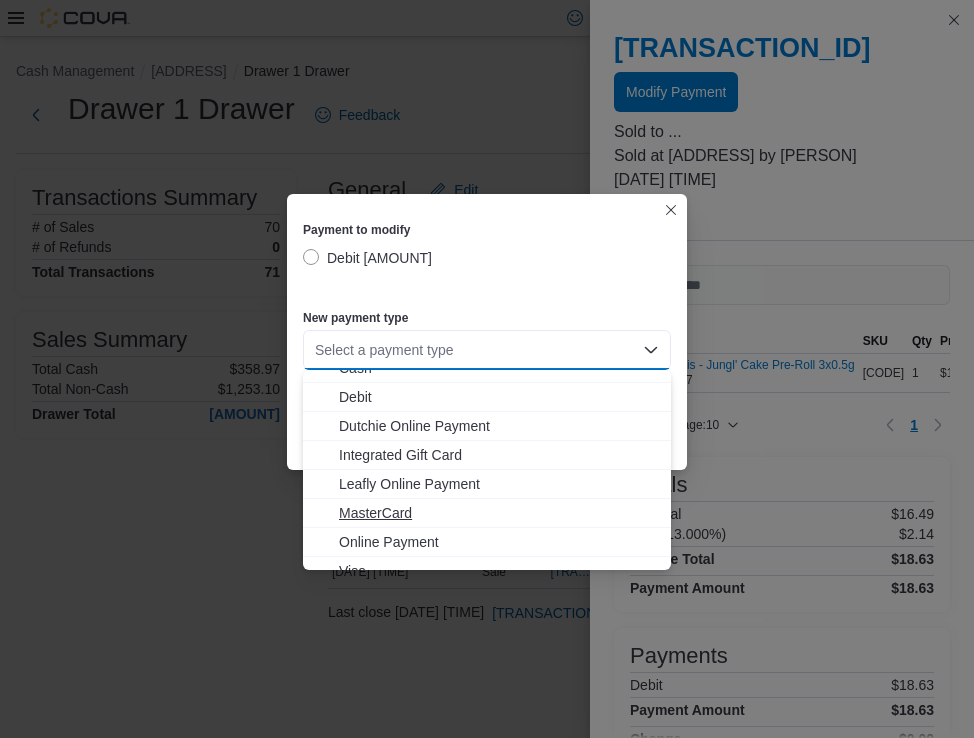 click on "MasterCard" at bounding box center [499, 513] 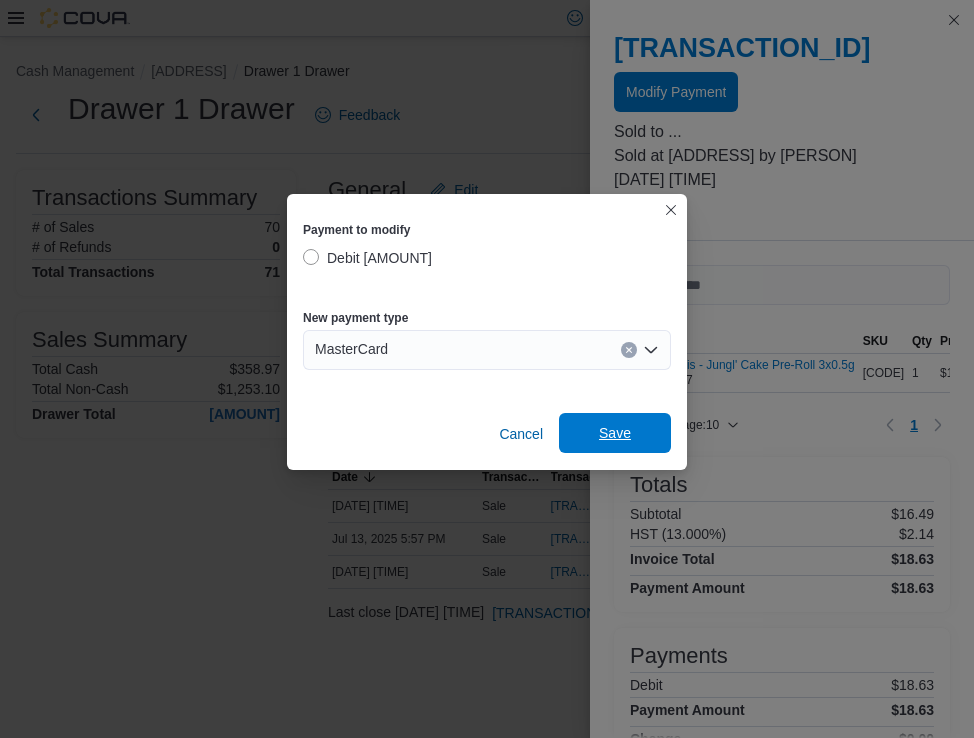click on "Save" at bounding box center (615, 433) 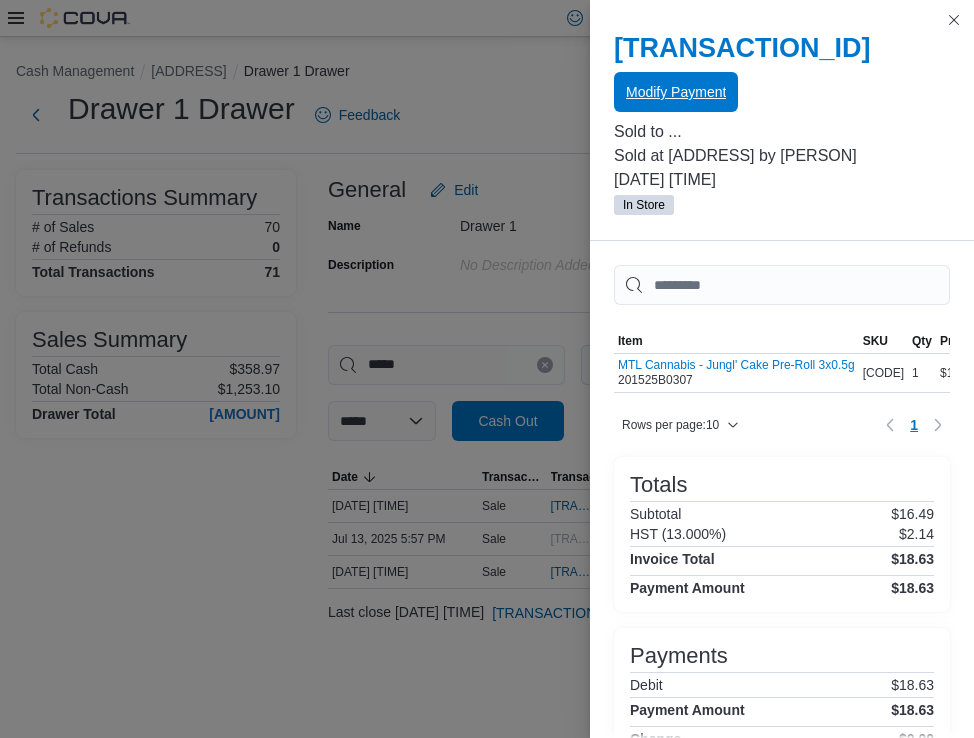 scroll, scrollTop: 0, scrollLeft: 0, axis: both 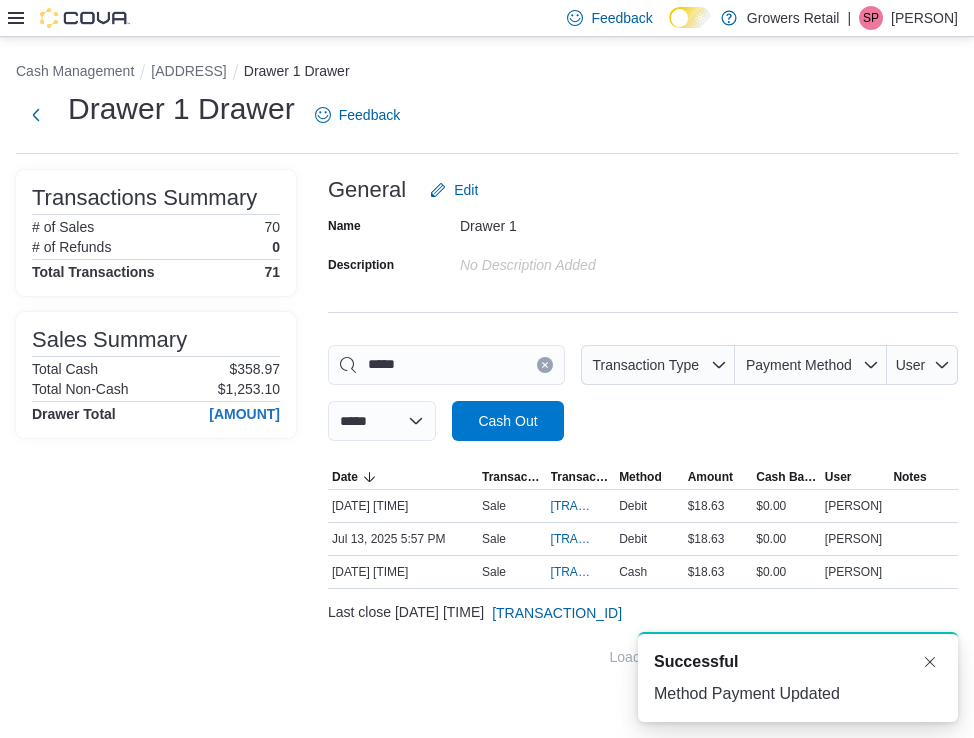 click at bounding box center (545, 365) 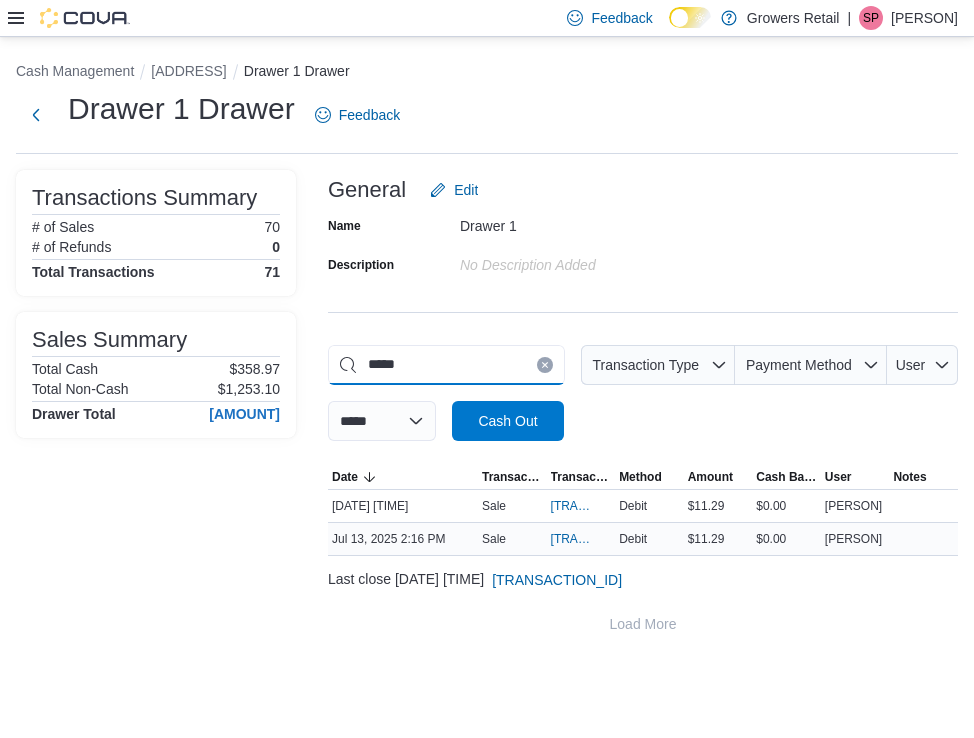type on "*****" 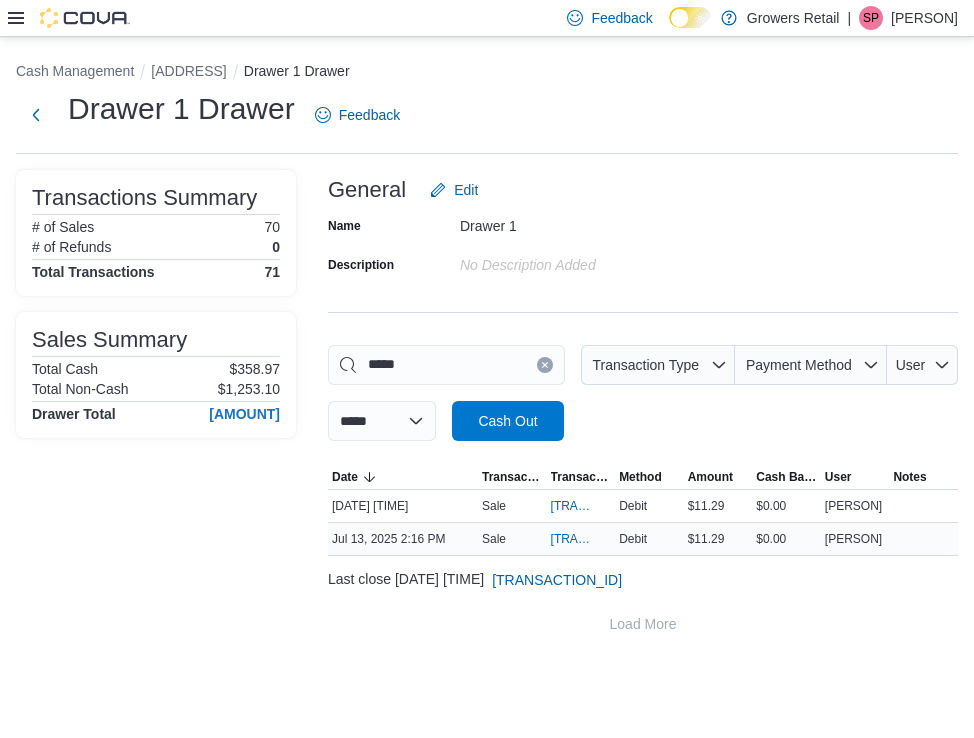 click on "[TRANSACTION_ID]" at bounding box center (581, 539) 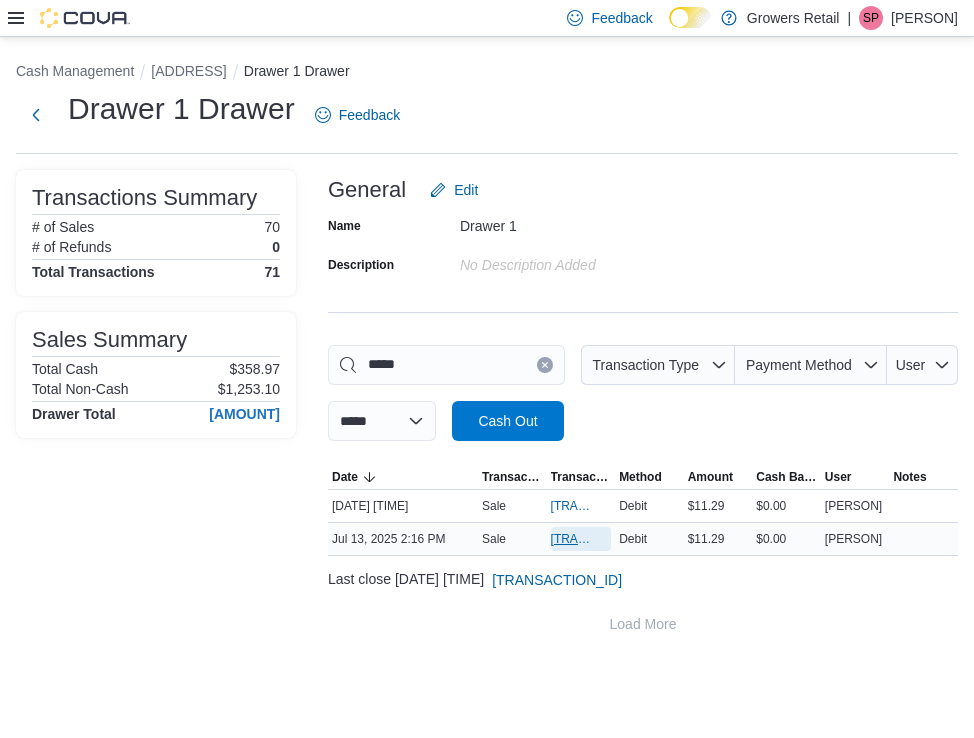 click on "[TRANSACTION_ID]" at bounding box center [571, 539] 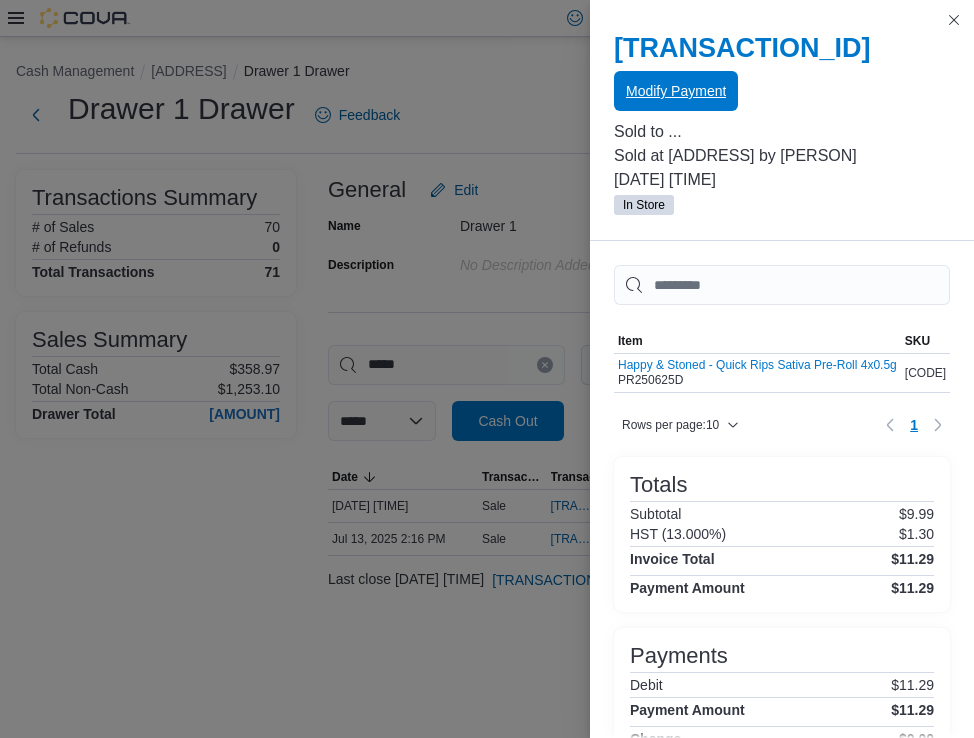 click on "Modify Payment" at bounding box center (676, 91) 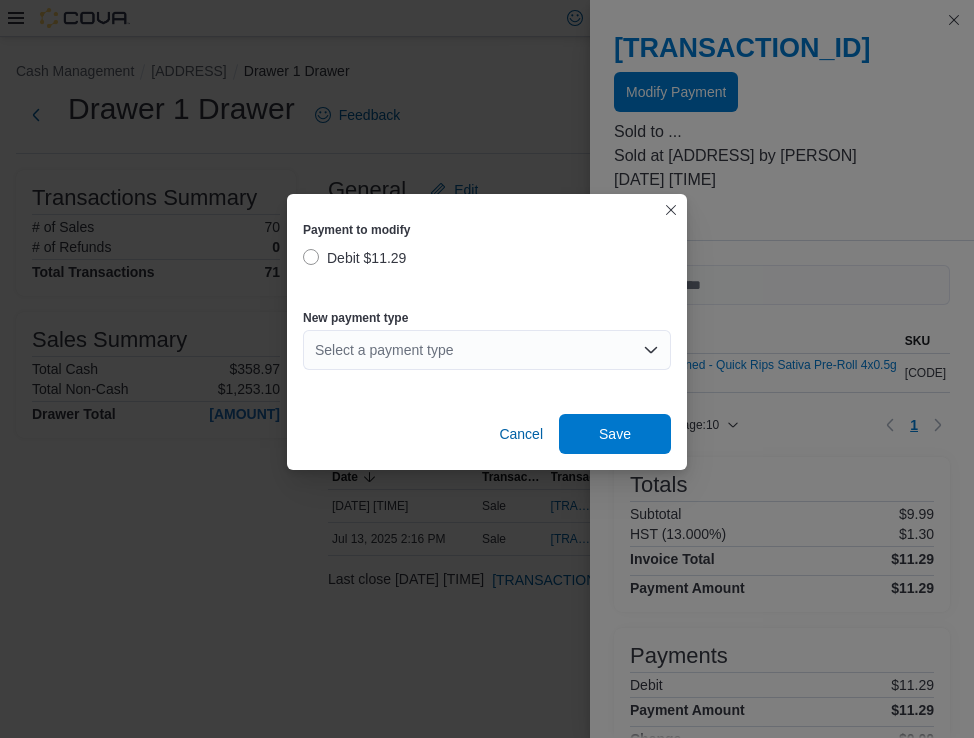 click on "Select a payment type" at bounding box center [487, 350] 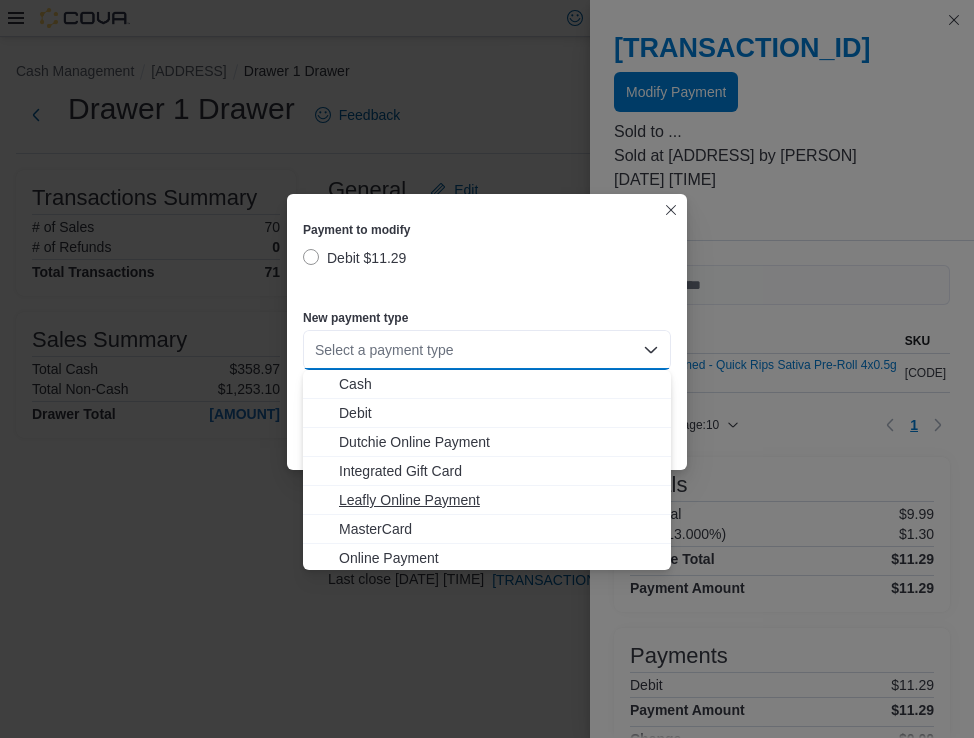 scroll, scrollTop: 32, scrollLeft: 0, axis: vertical 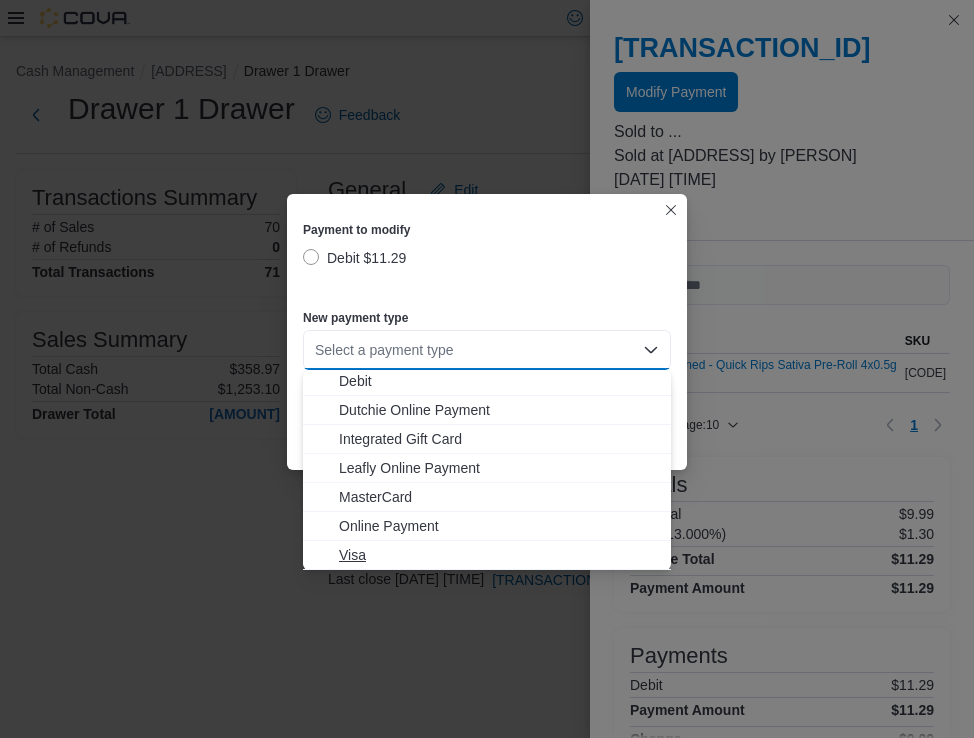 click on "Visa" at bounding box center (499, 555) 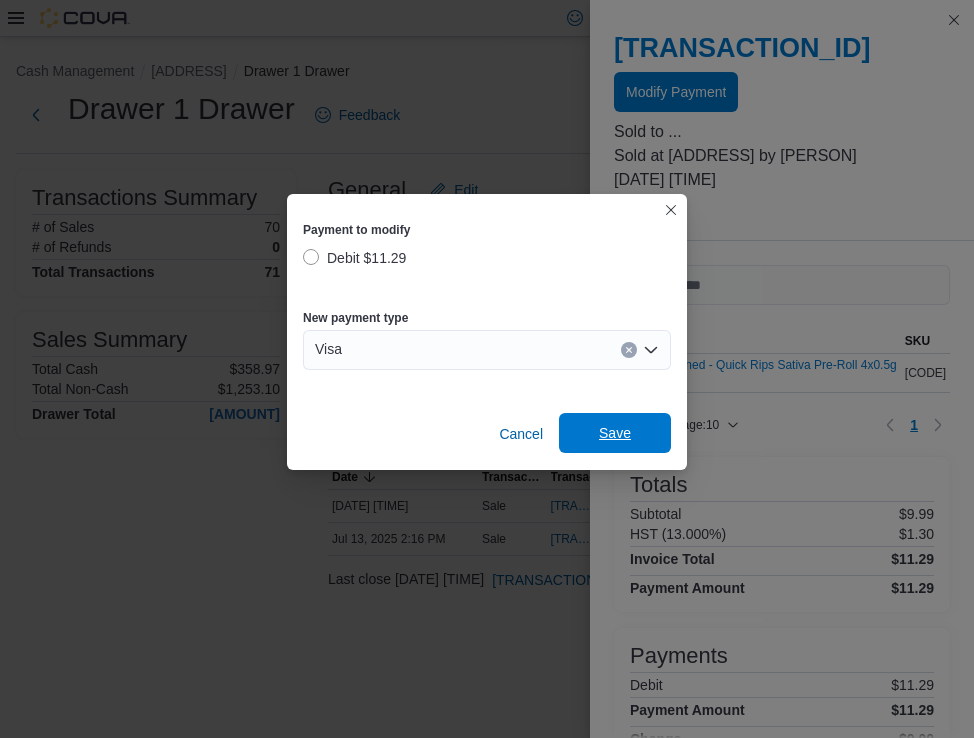 click on "Save" at bounding box center (615, 433) 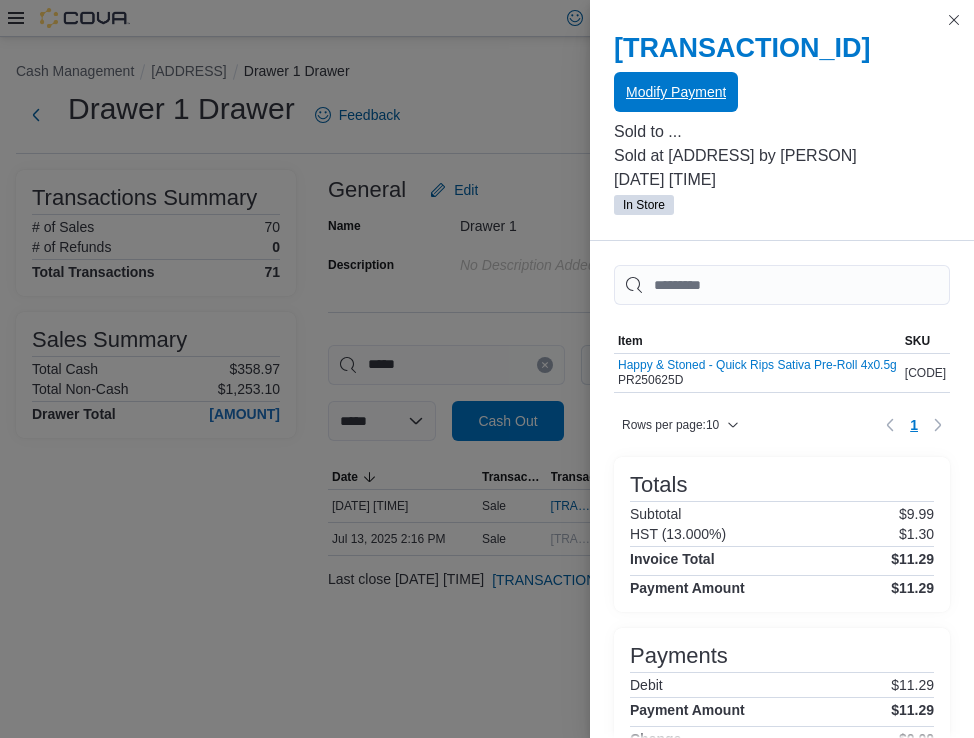 scroll, scrollTop: 0, scrollLeft: 0, axis: both 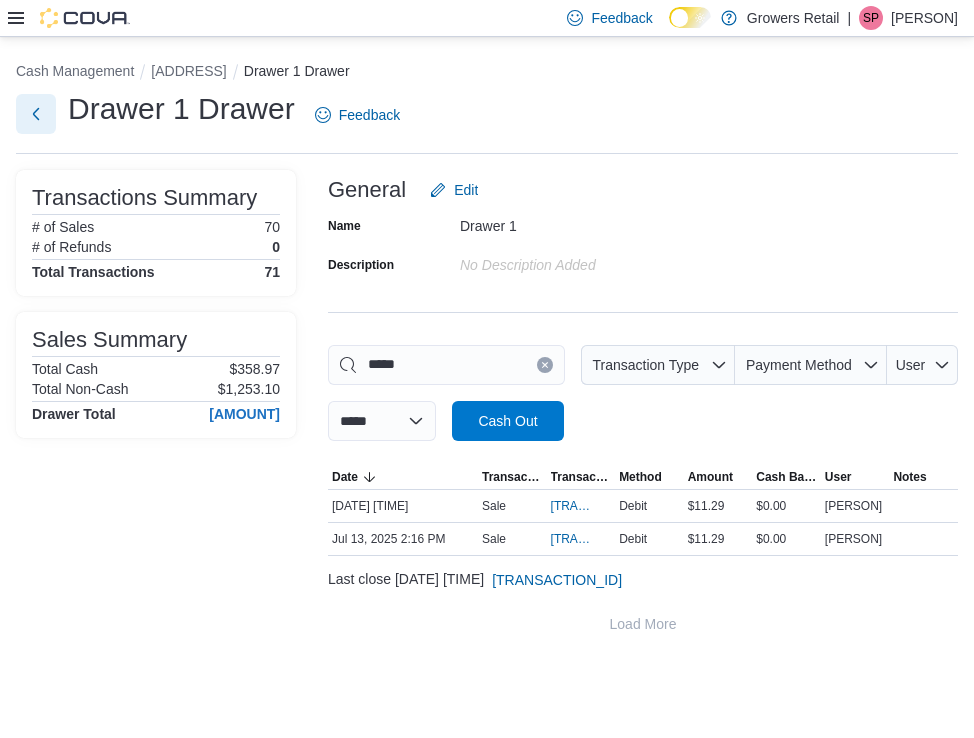 click at bounding box center [36, 114] 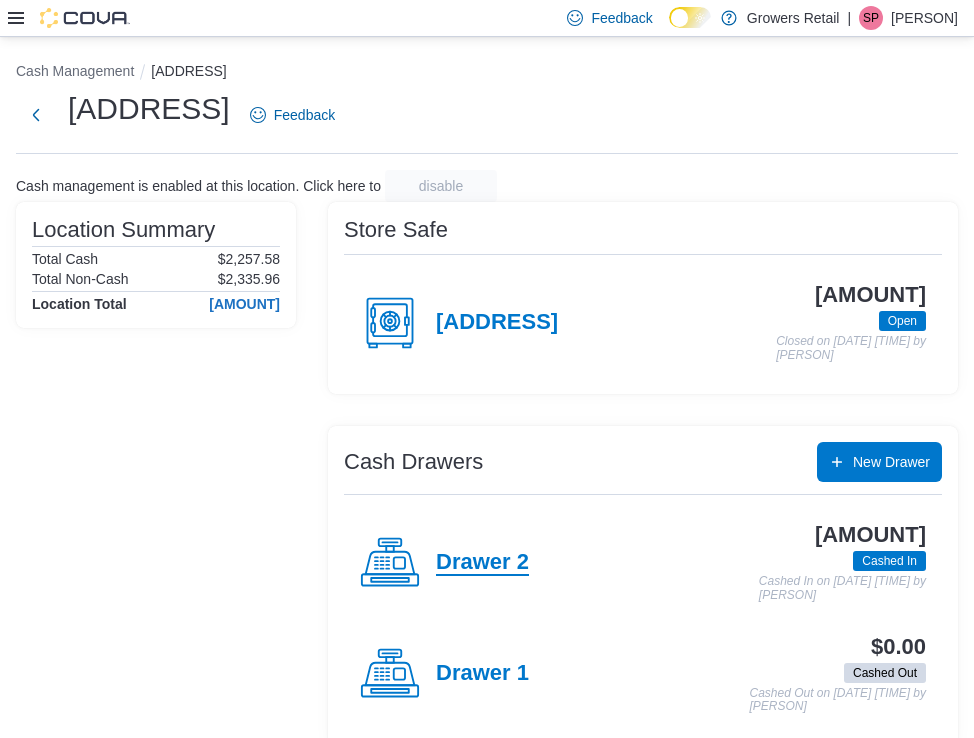 click on "Drawer 2" at bounding box center [482, 563] 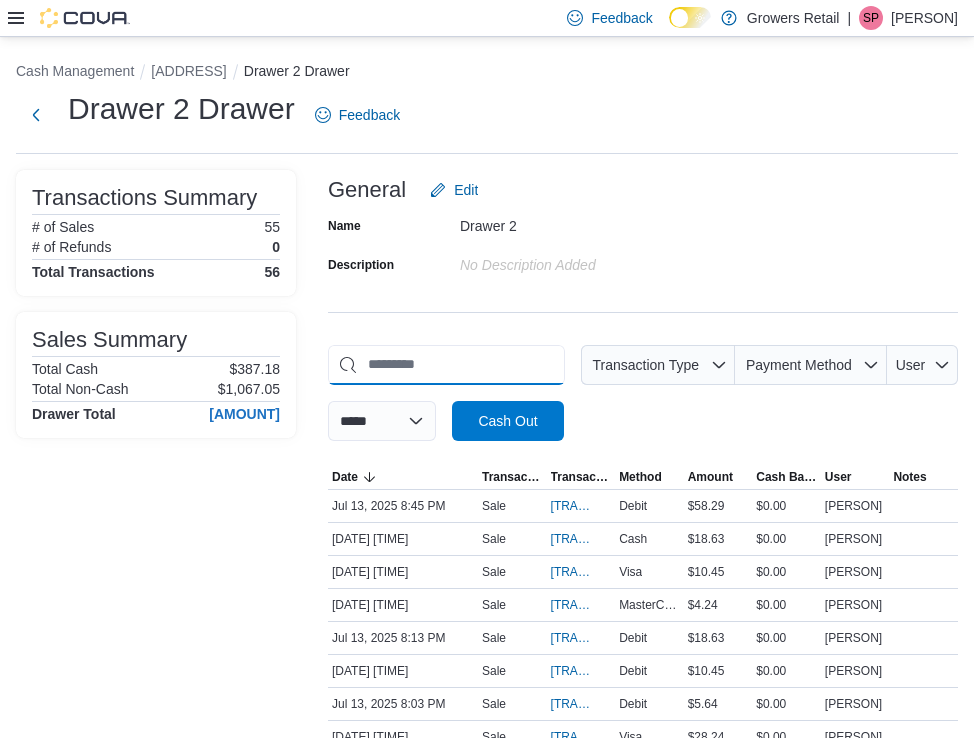 click at bounding box center (446, 365) 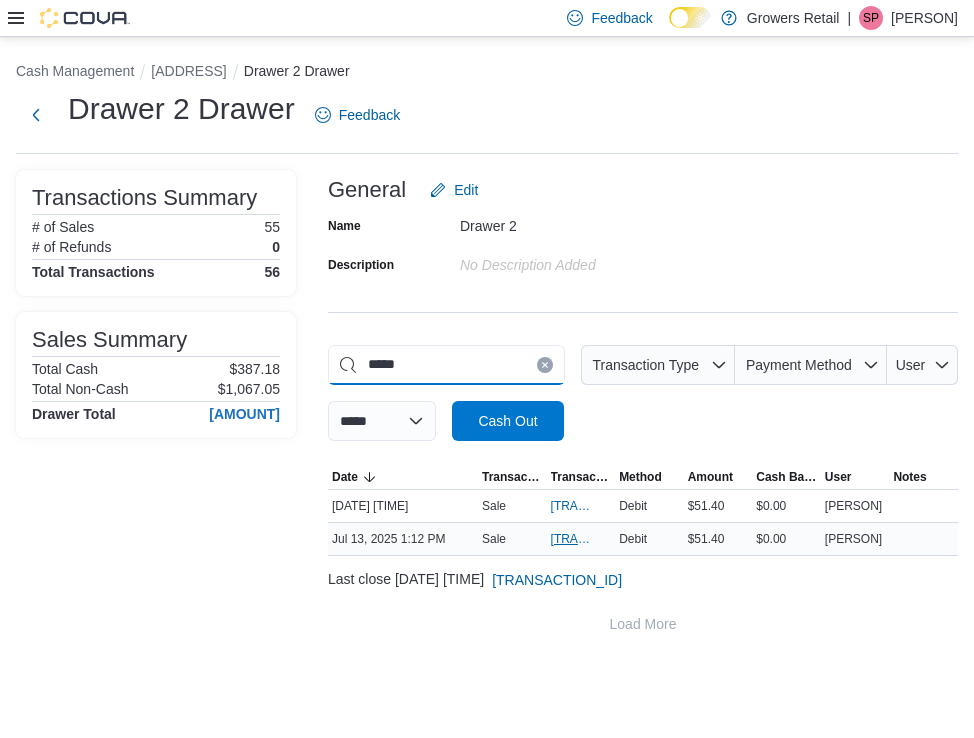 type on "*****" 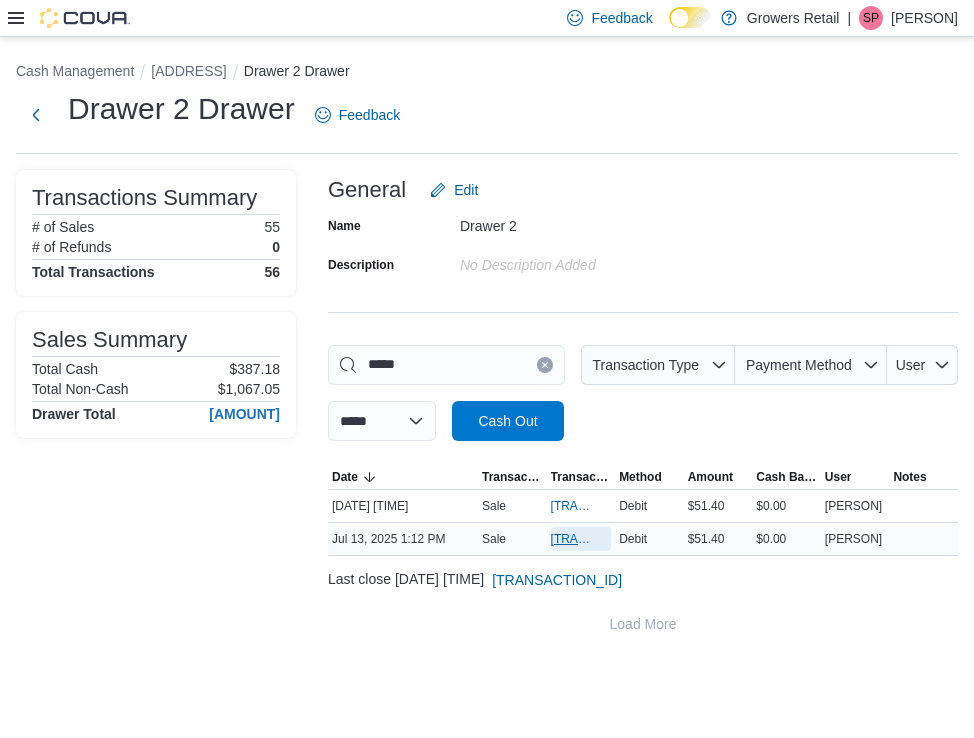 click on "[TRANSACTION_ID]" at bounding box center [571, 539] 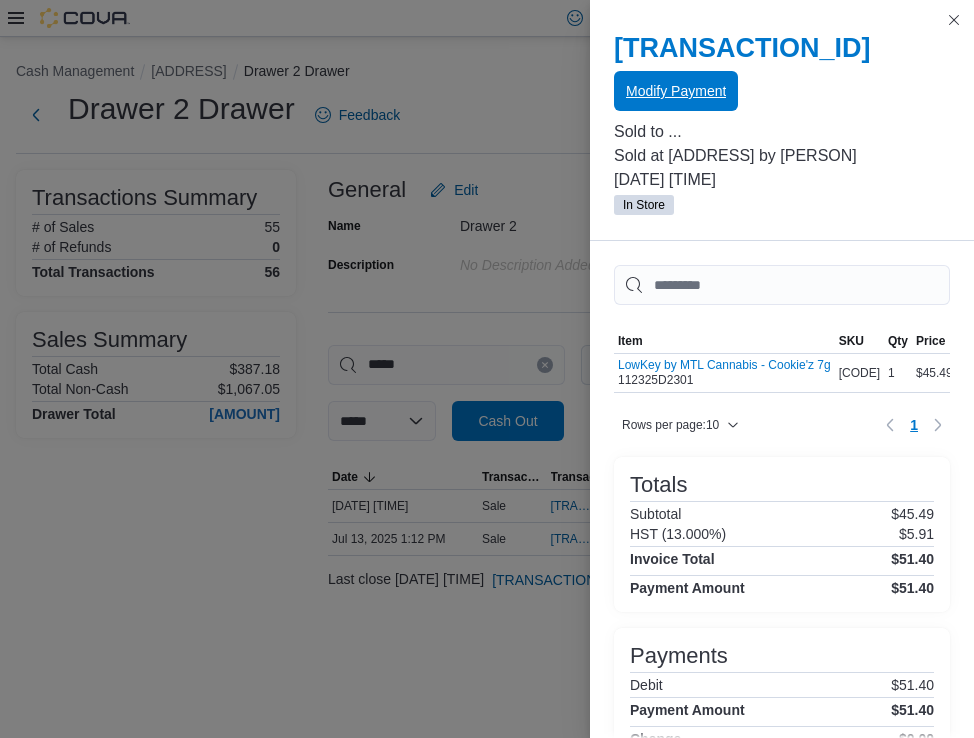 click on "Modify Payment" at bounding box center [676, 91] 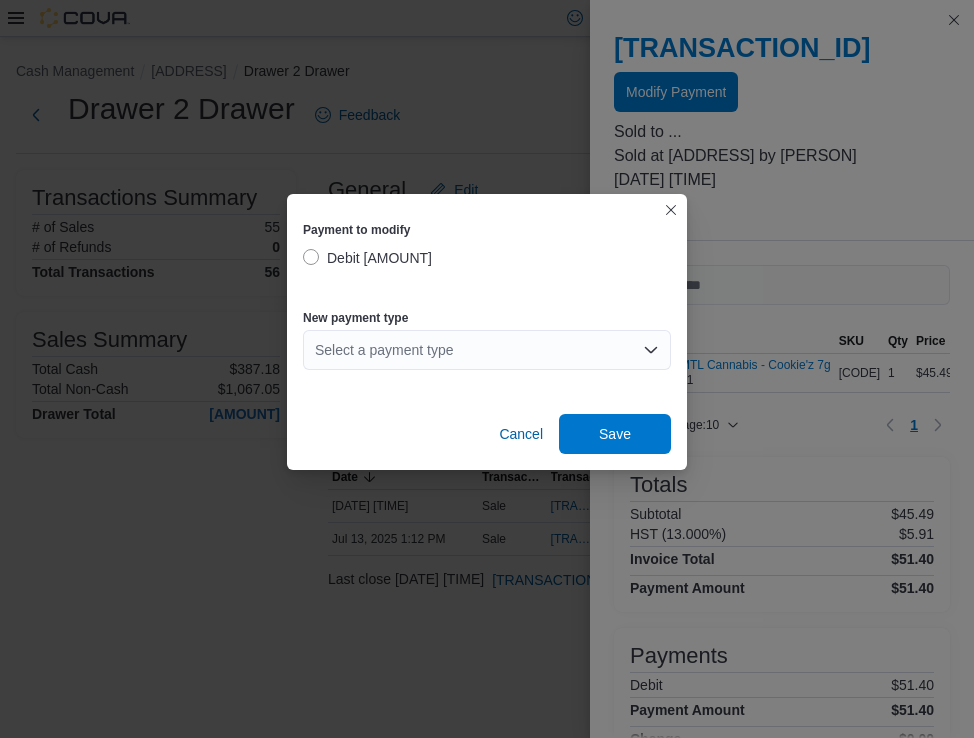 click on "Select a payment type" at bounding box center (487, 350) 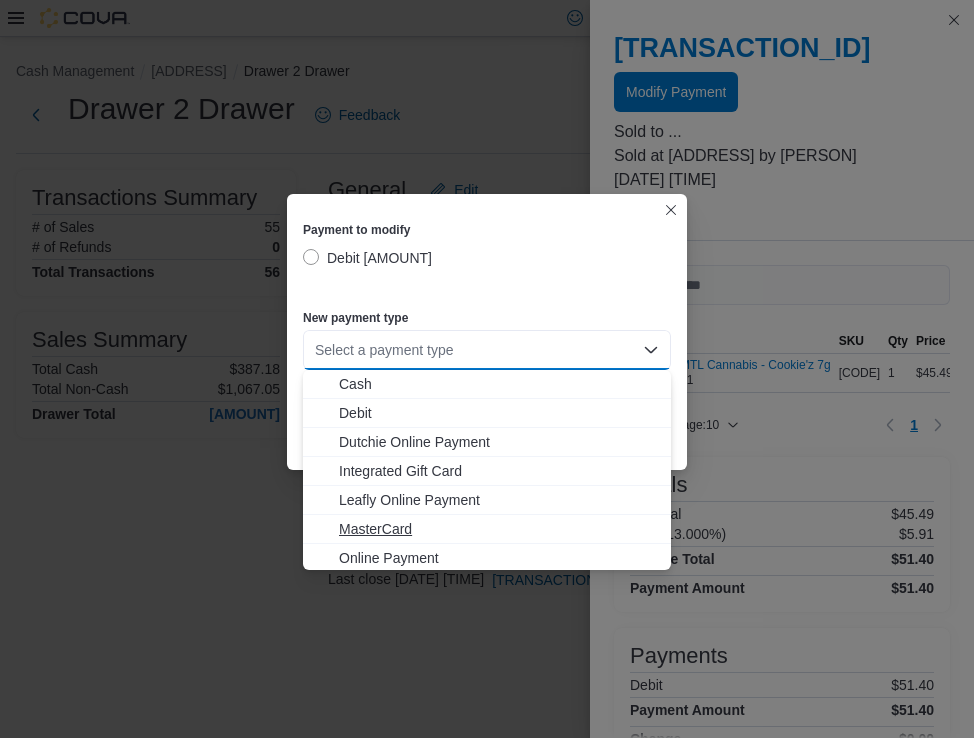 click on "MasterCard" at bounding box center [499, 529] 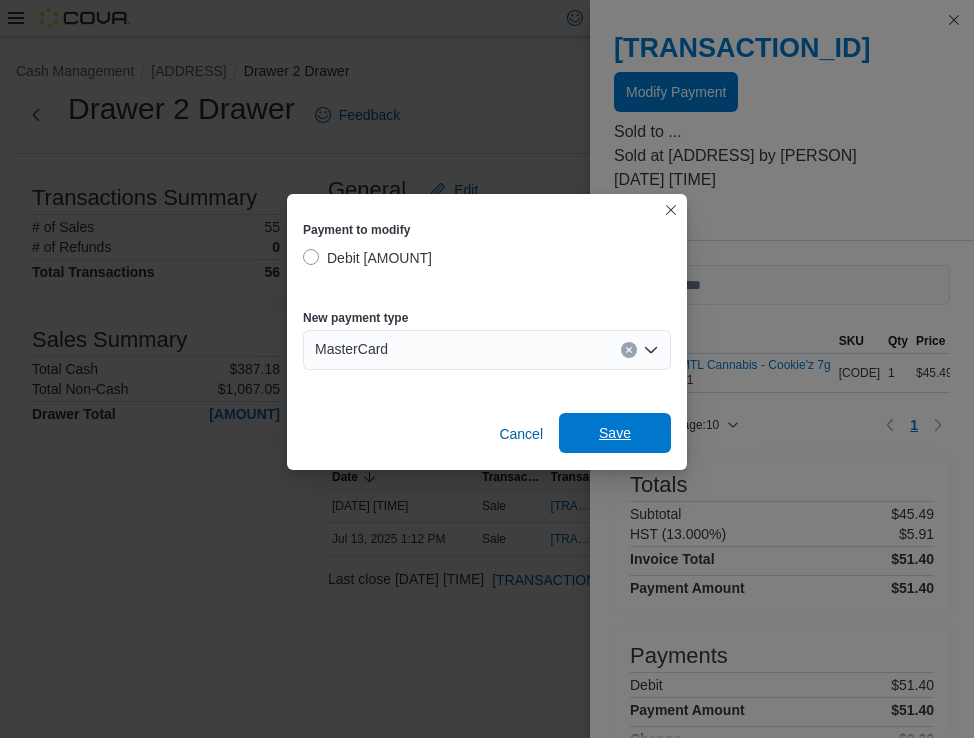 click on "Save" at bounding box center [615, 433] 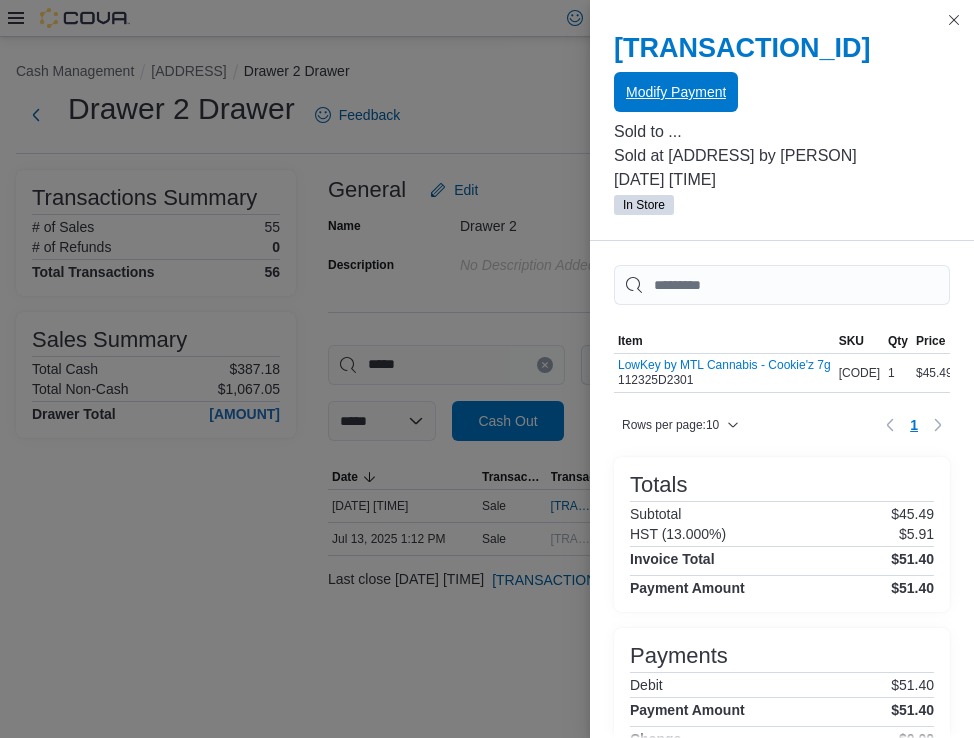 scroll, scrollTop: 0, scrollLeft: 0, axis: both 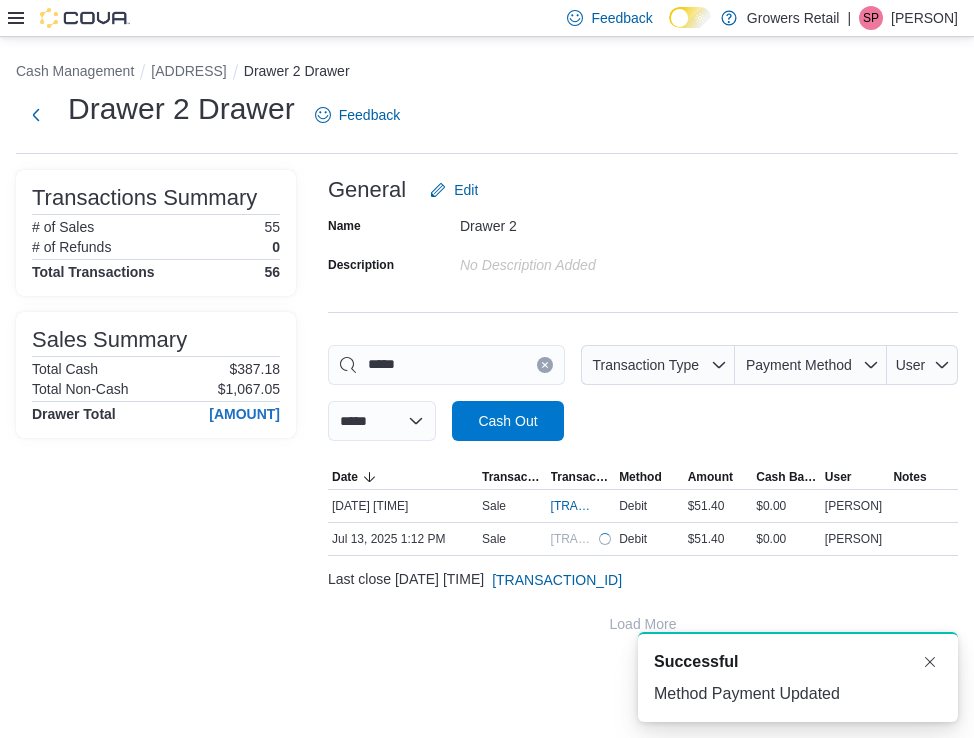 click 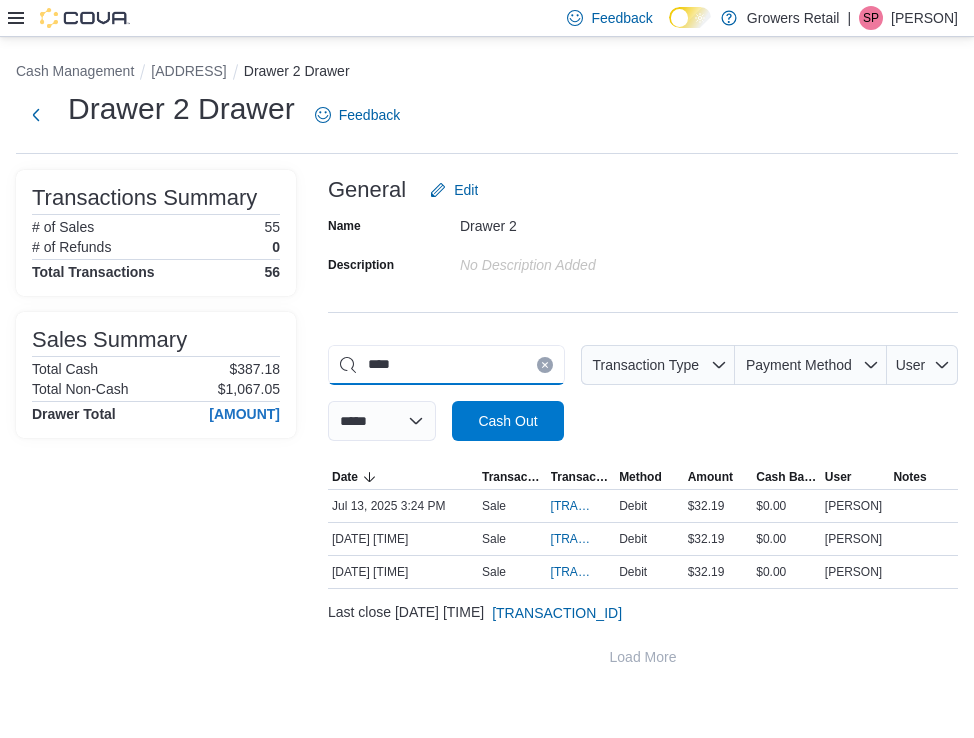 click on "****" at bounding box center (446, 365) 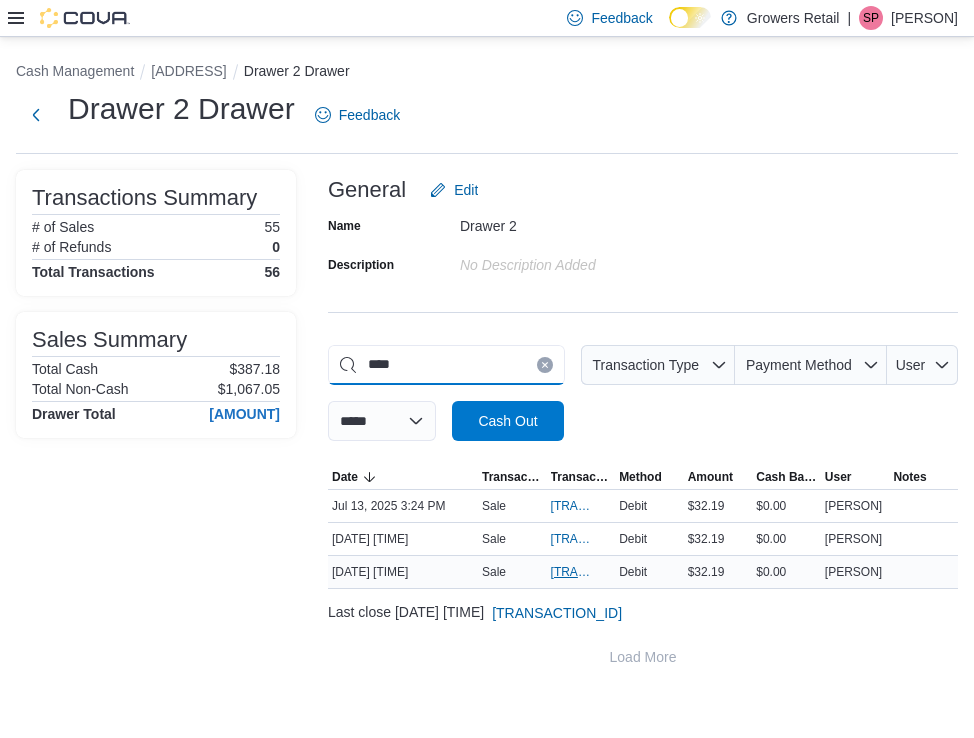 type on "****" 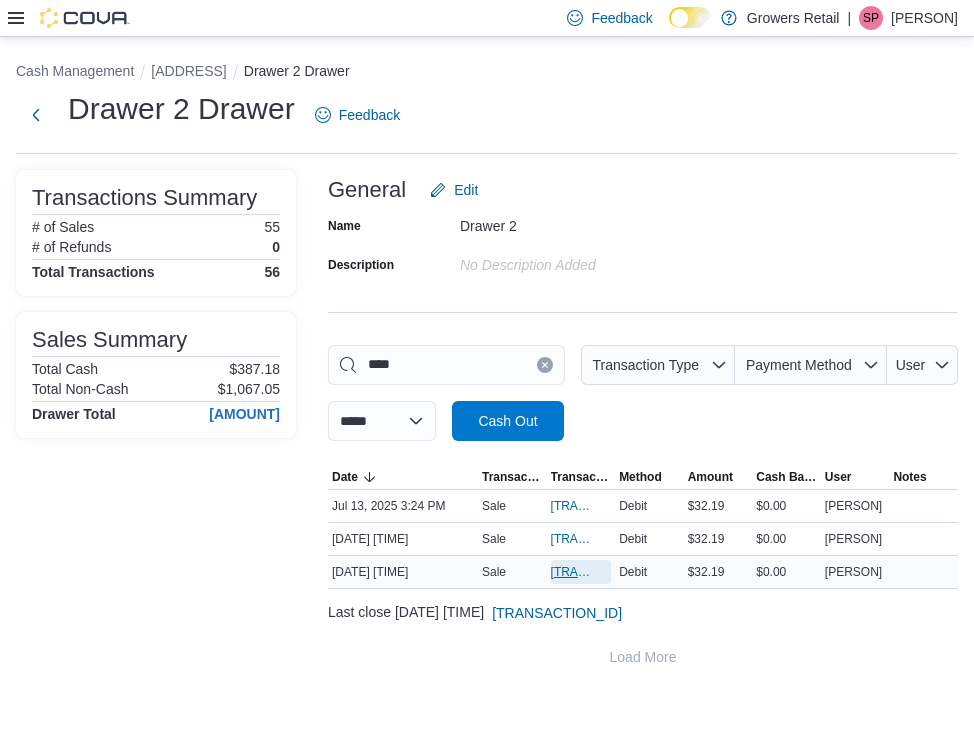 click on "[TRANSACTION_ID]" at bounding box center (571, 572) 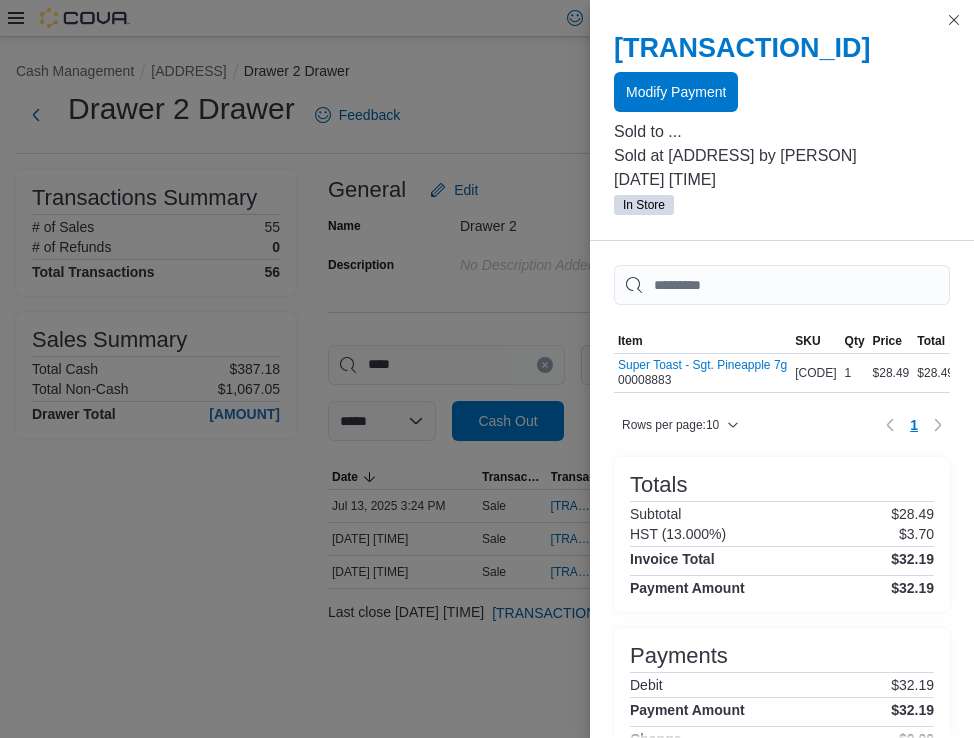 click at bounding box center [782, 116] 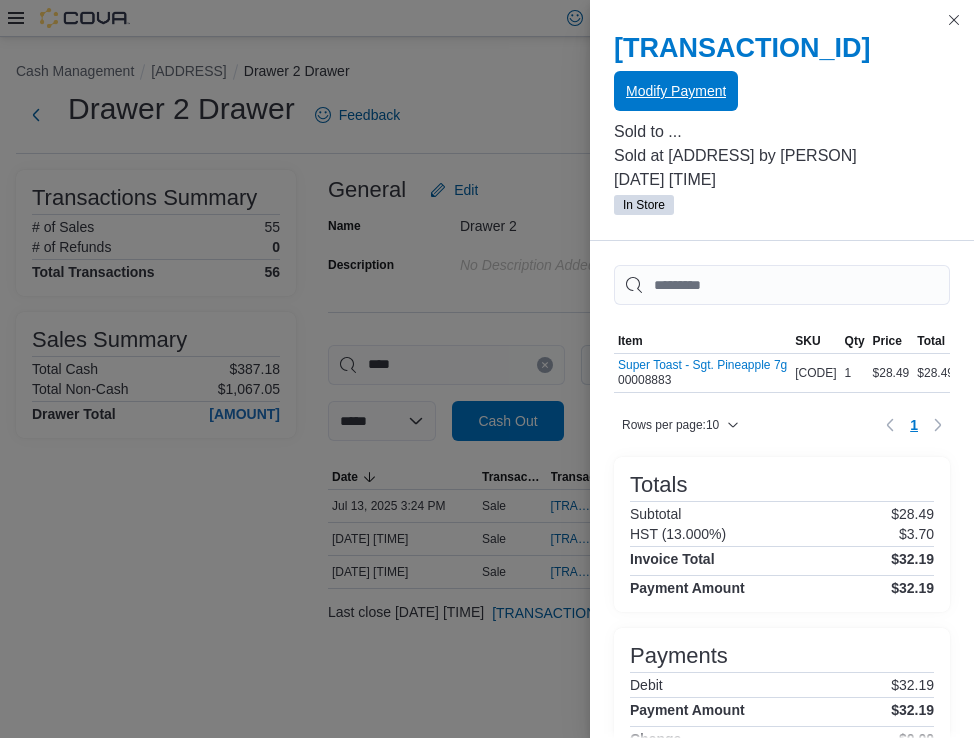 click on "Modify Payment" at bounding box center [676, 91] 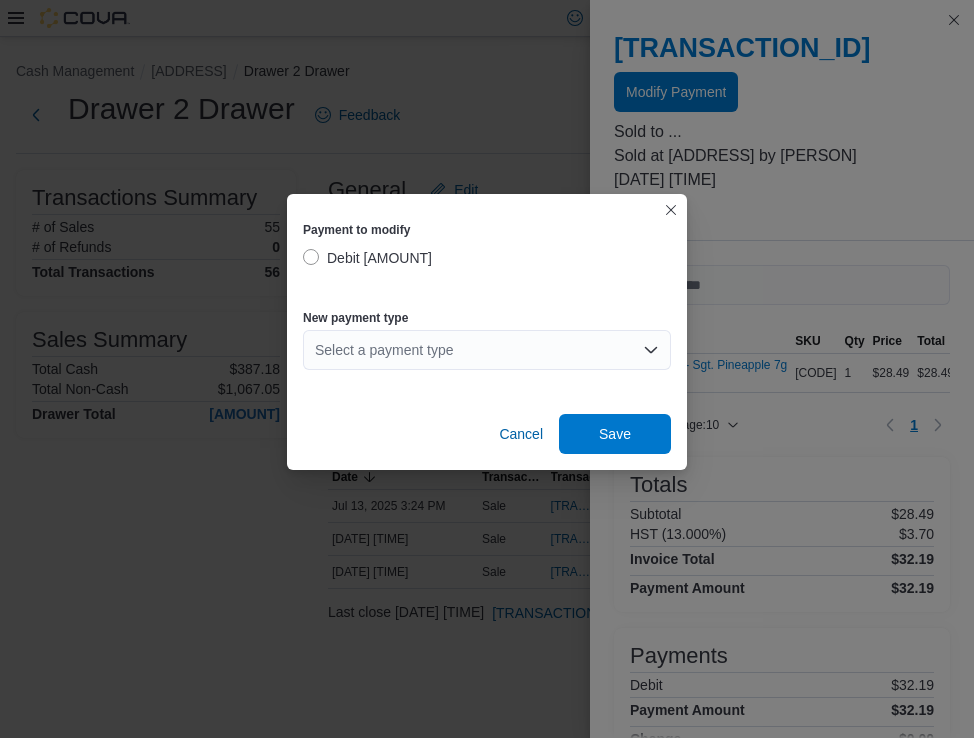 click on "Select a payment type" at bounding box center [487, 350] 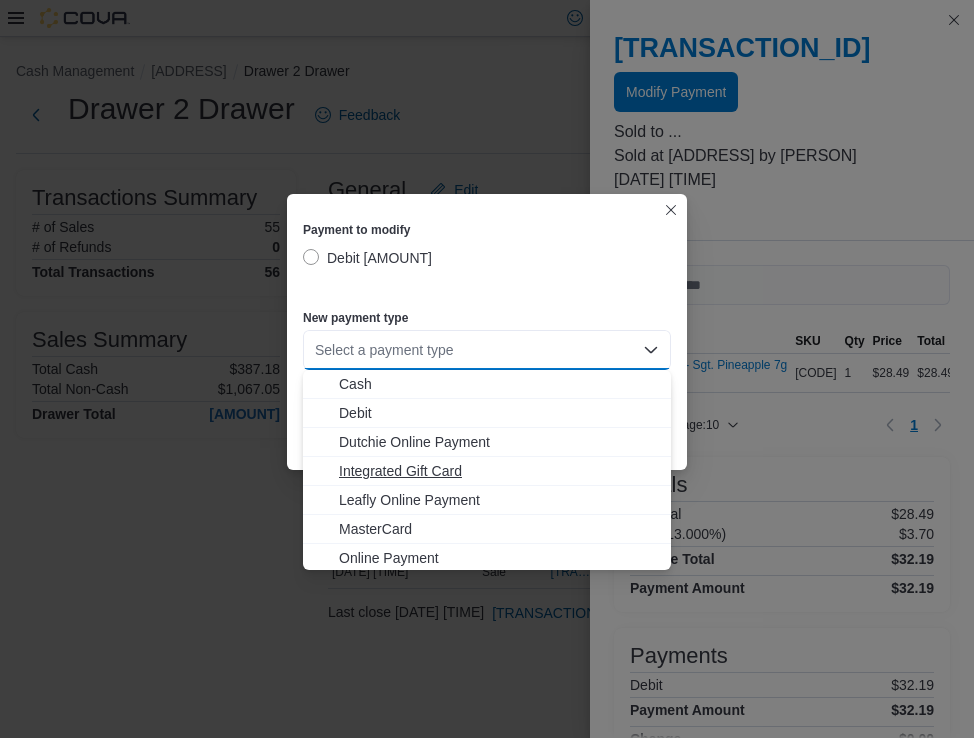 scroll, scrollTop: 32, scrollLeft: 0, axis: vertical 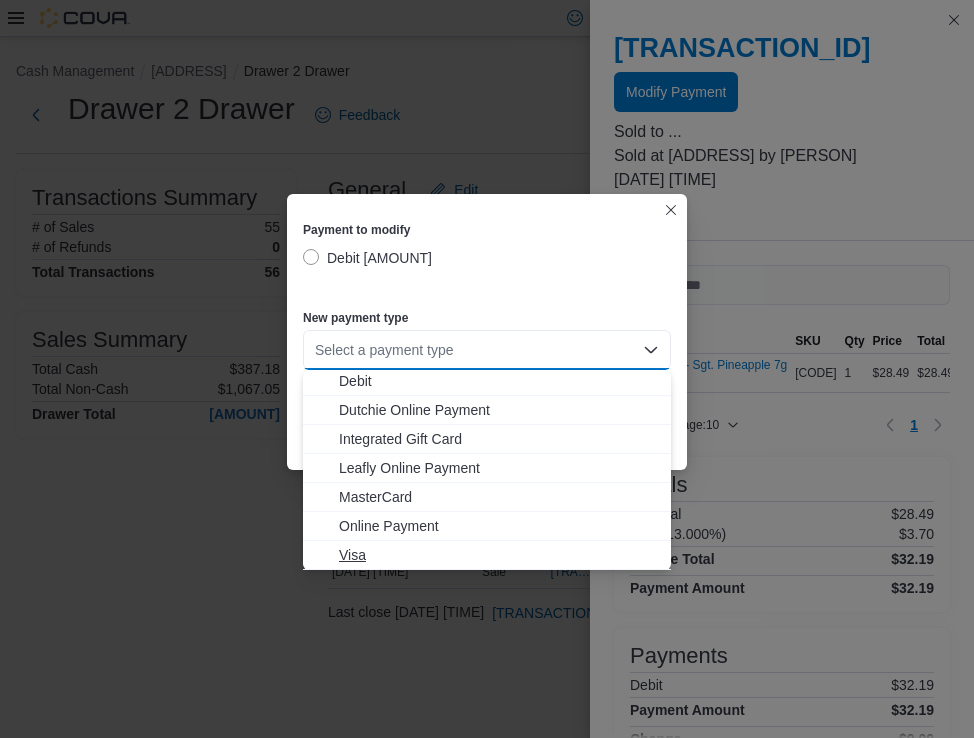 click on "Visa" at bounding box center [499, 555] 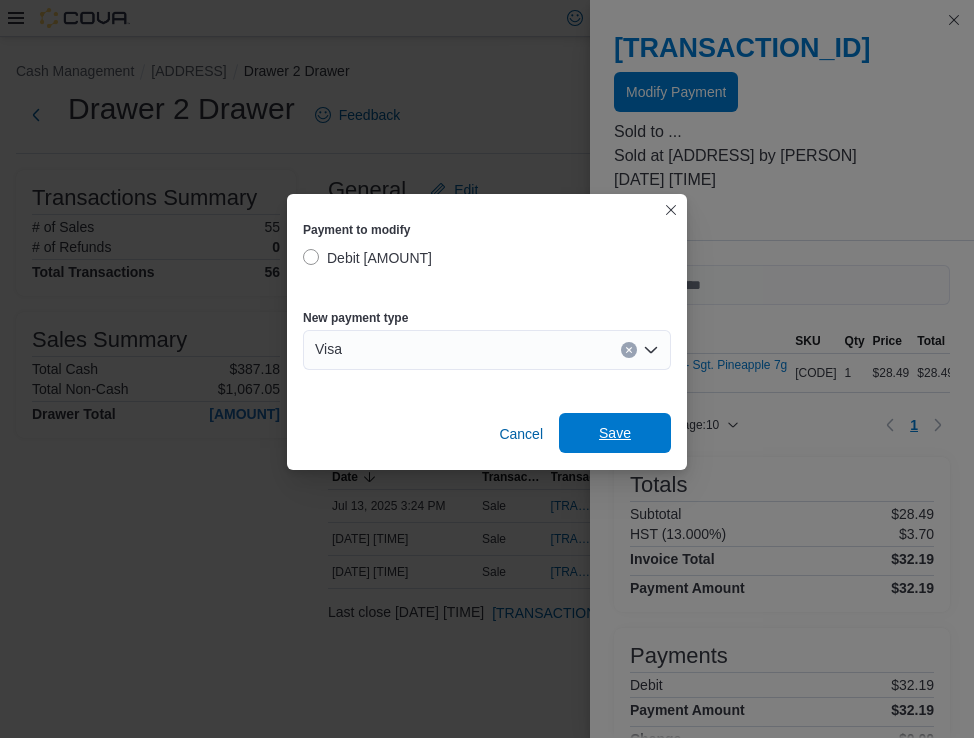 click on "Save" at bounding box center (615, 433) 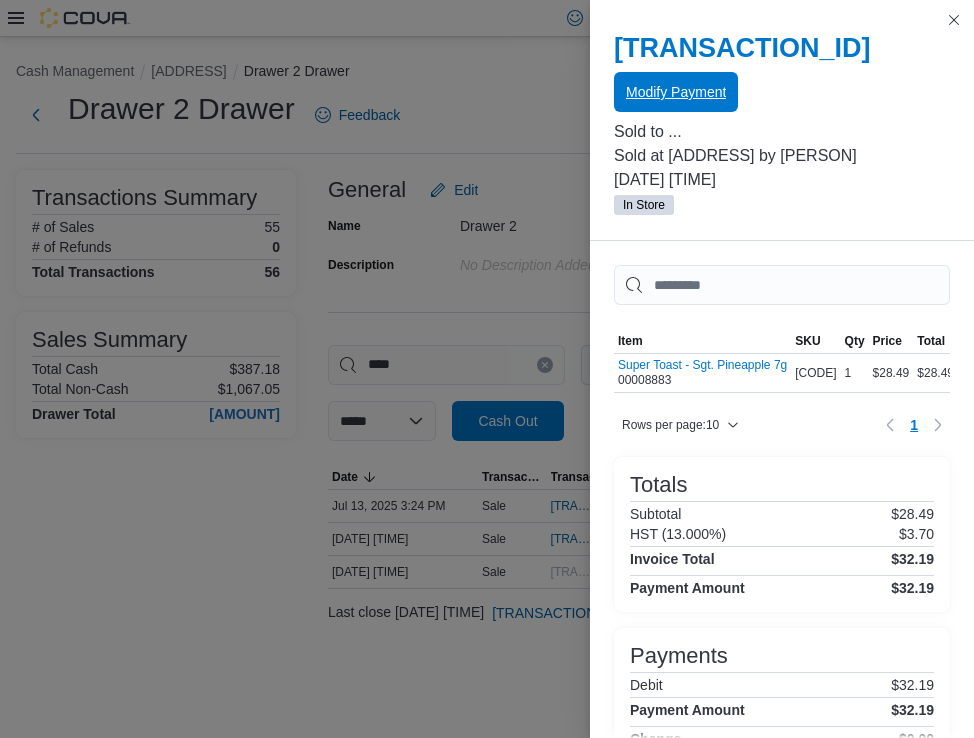 scroll, scrollTop: 0, scrollLeft: 0, axis: both 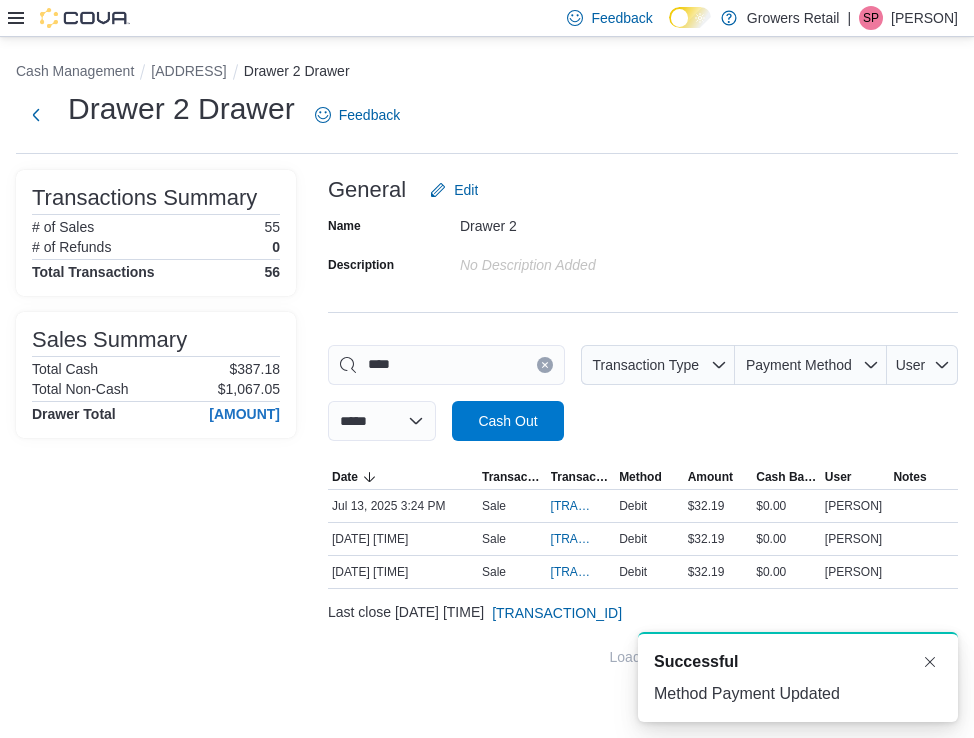click 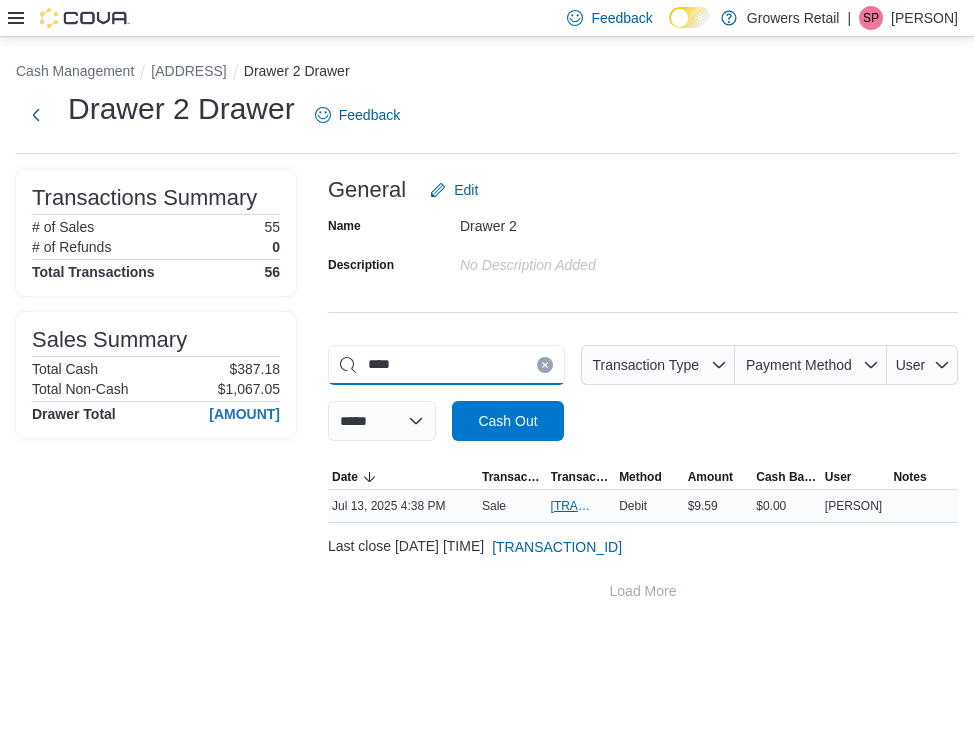 type on "****" 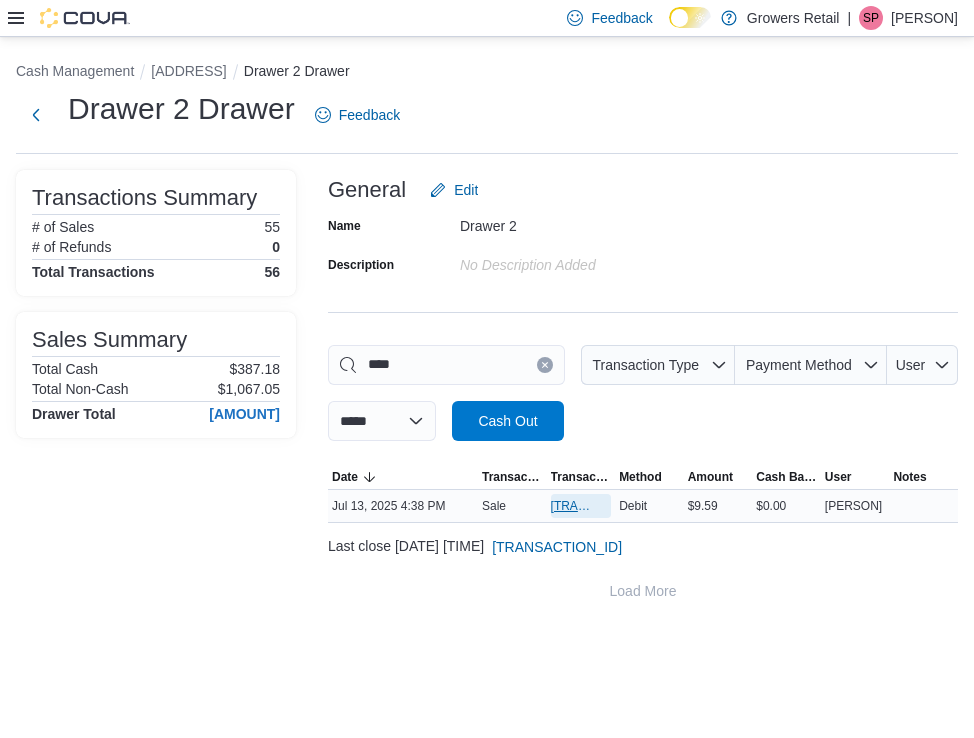 click on "[TRANSACTION_ID]" at bounding box center (581, 506) 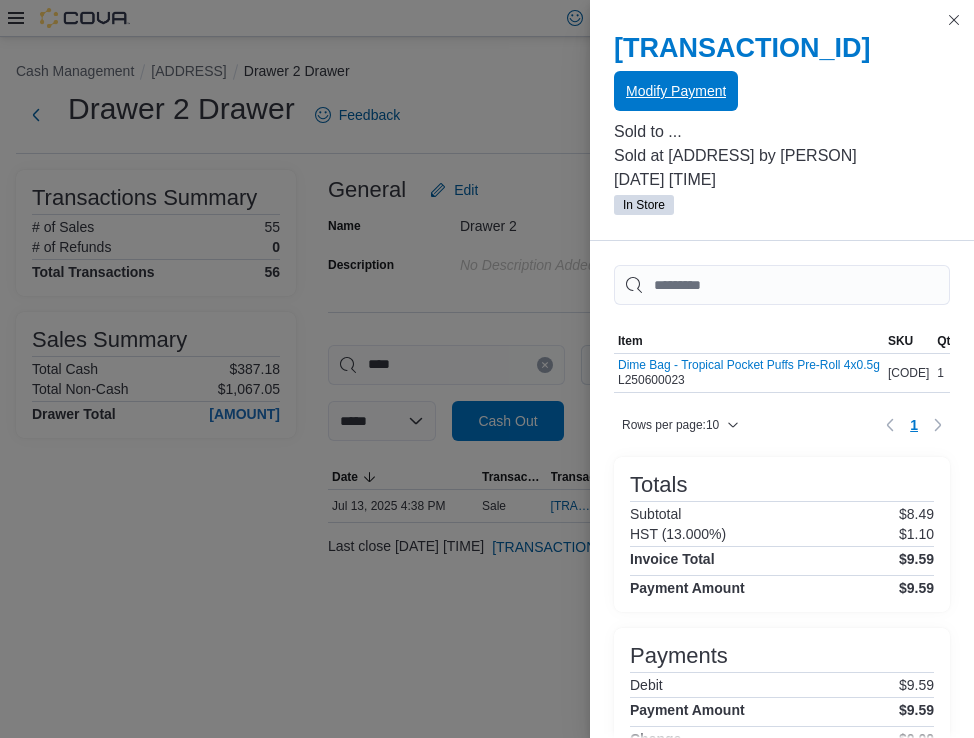 click on "Modify Payment" at bounding box center [676, 91] 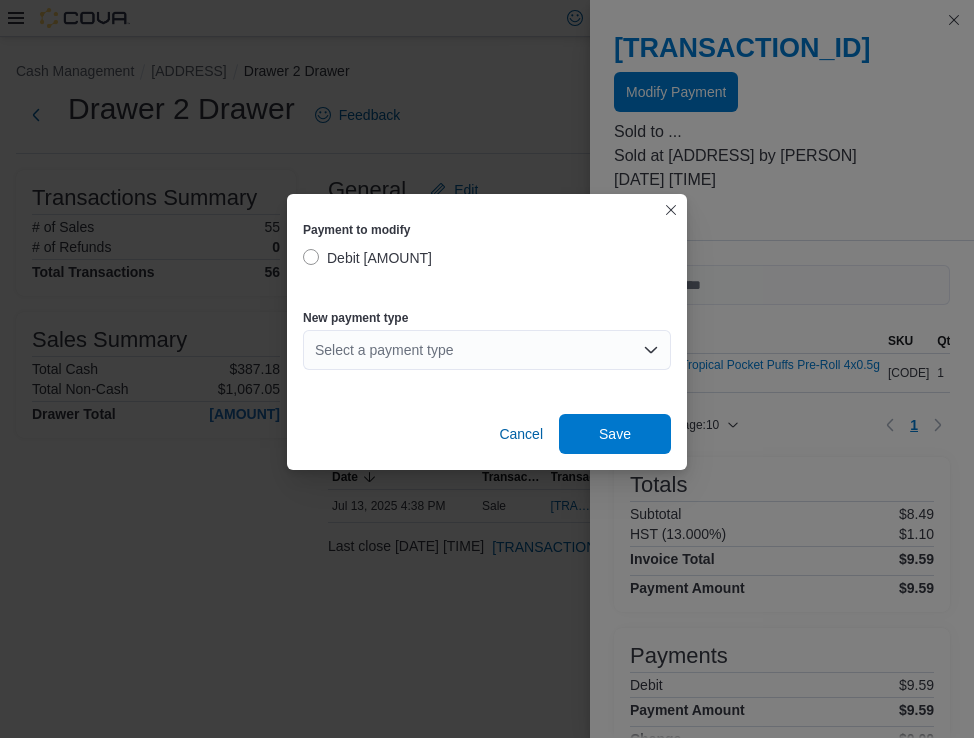 click on "Select a payment type" at bounding box center (487, 350) 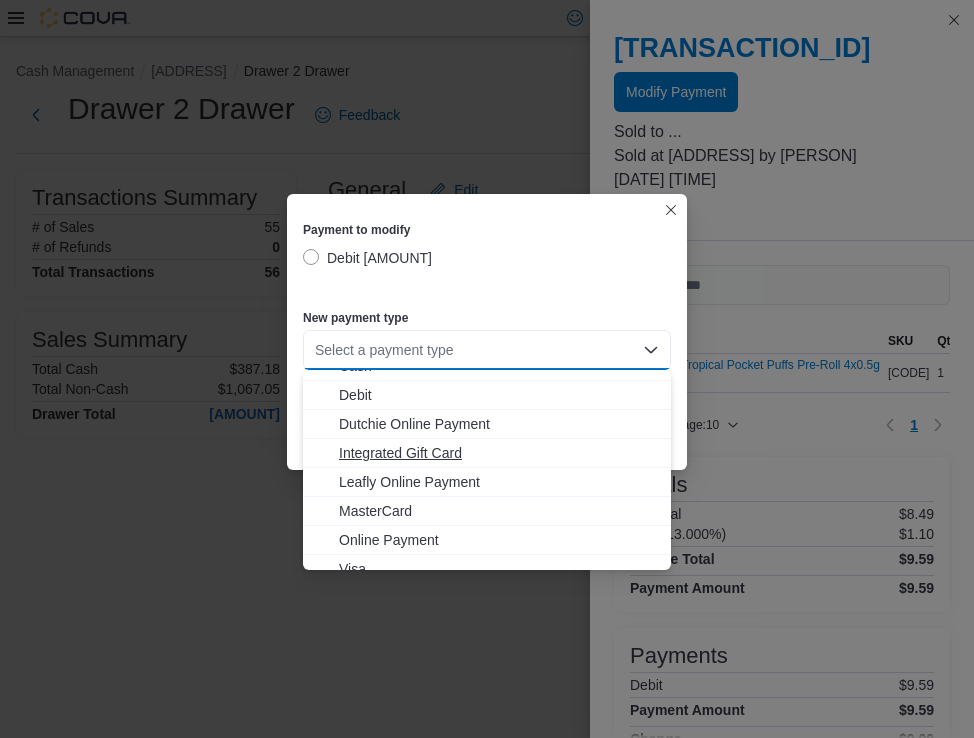 scroll, scrollTop: 32, scrollLeft: 0, axis: vertical 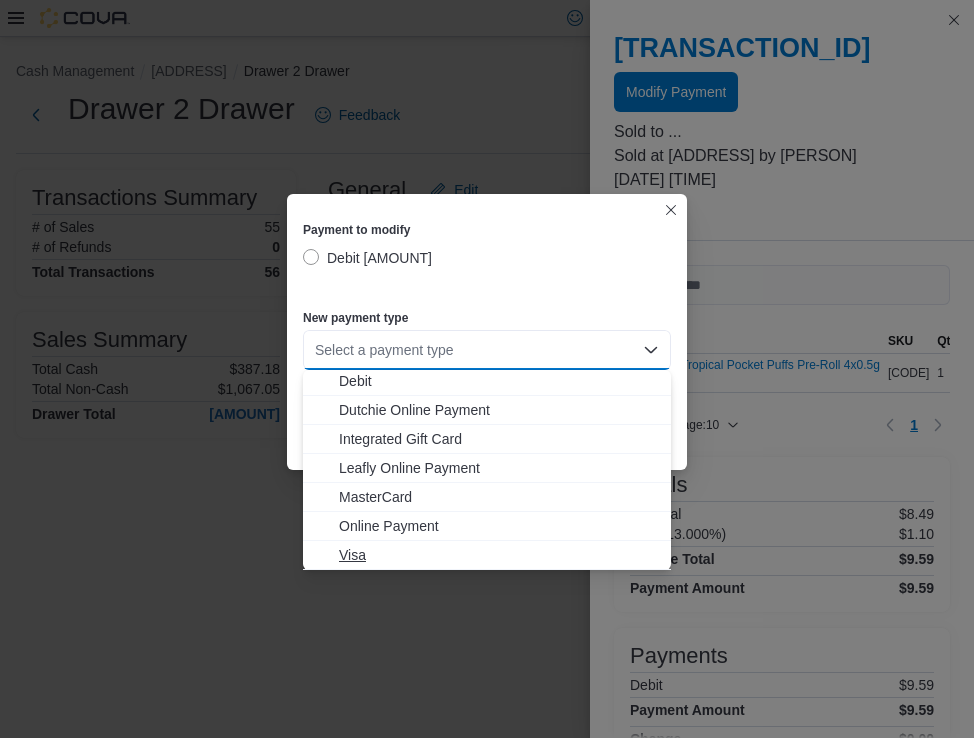click on "Visa" at bounding box center (499, 555) 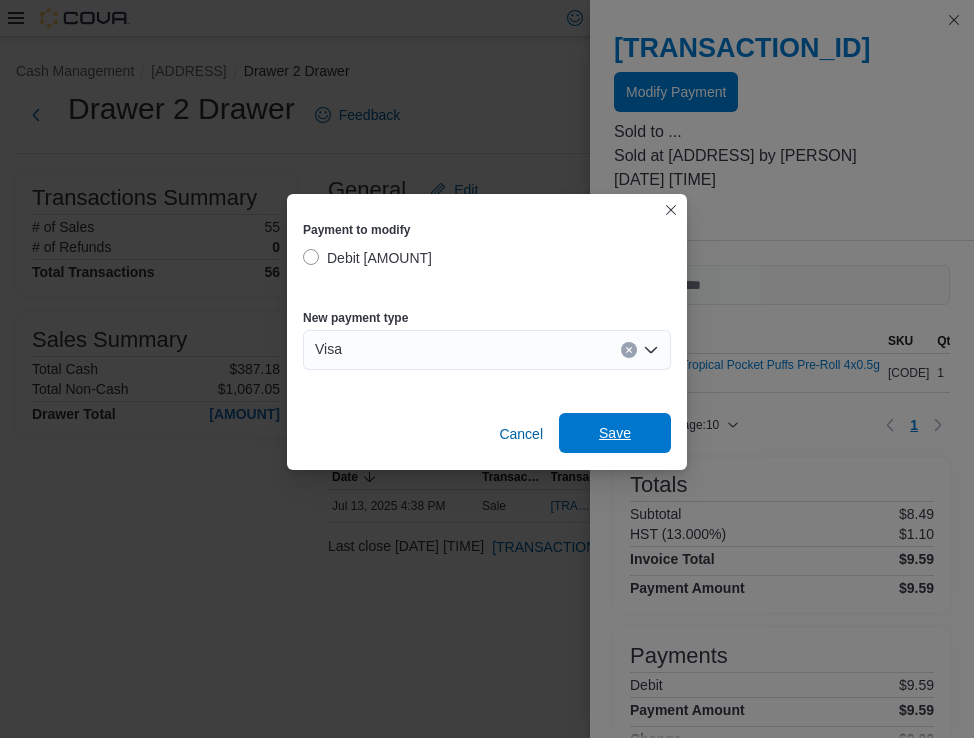 click on "Save" at bounding box center [615, 433] 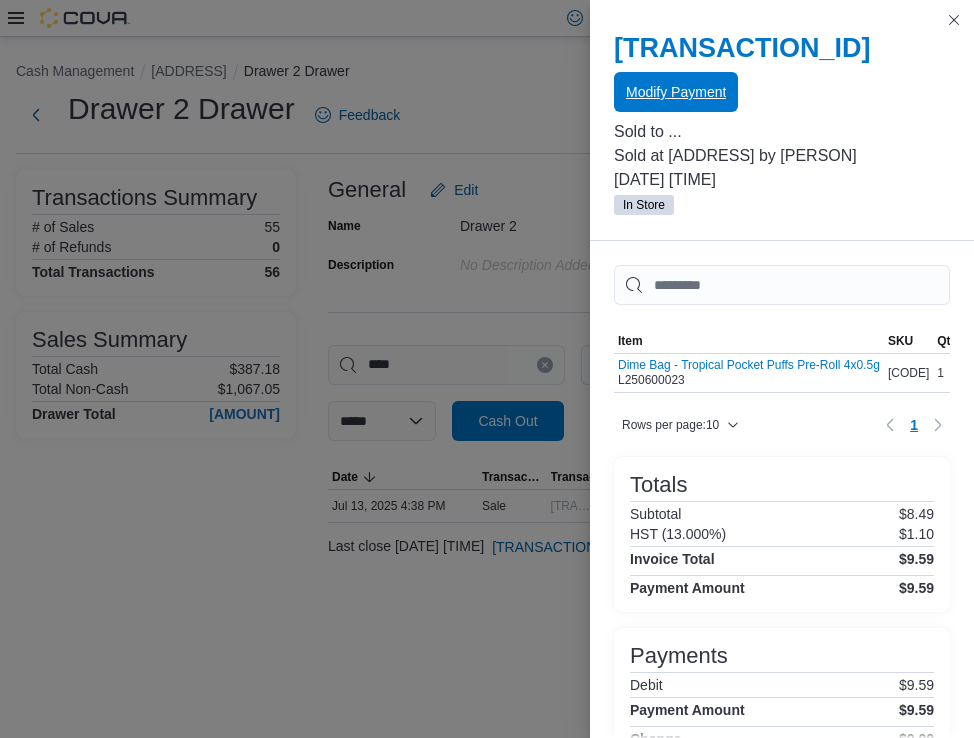 scroll, scrollTop: 0, scrollLeft: 0, axis: both 